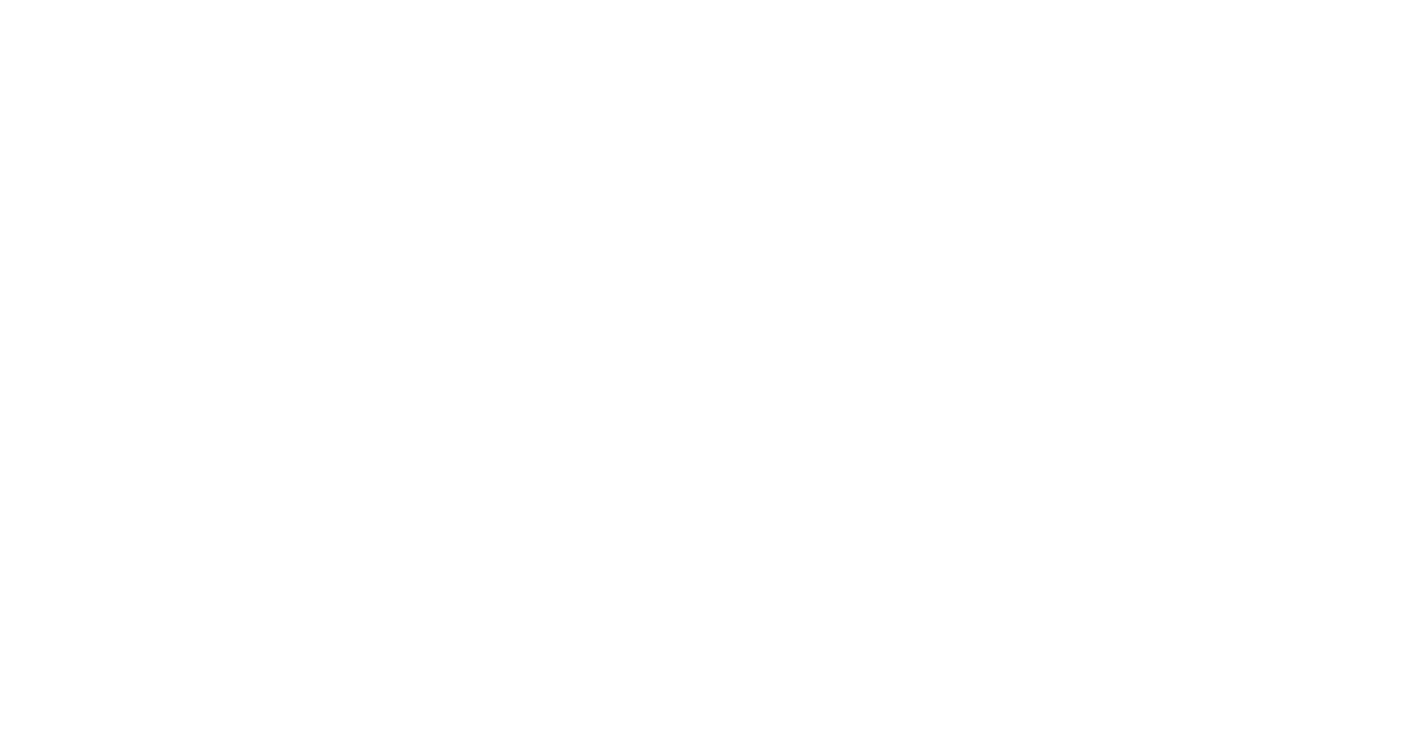 scroll, scrollTop: 0, scrollLeft: 0, axis: both 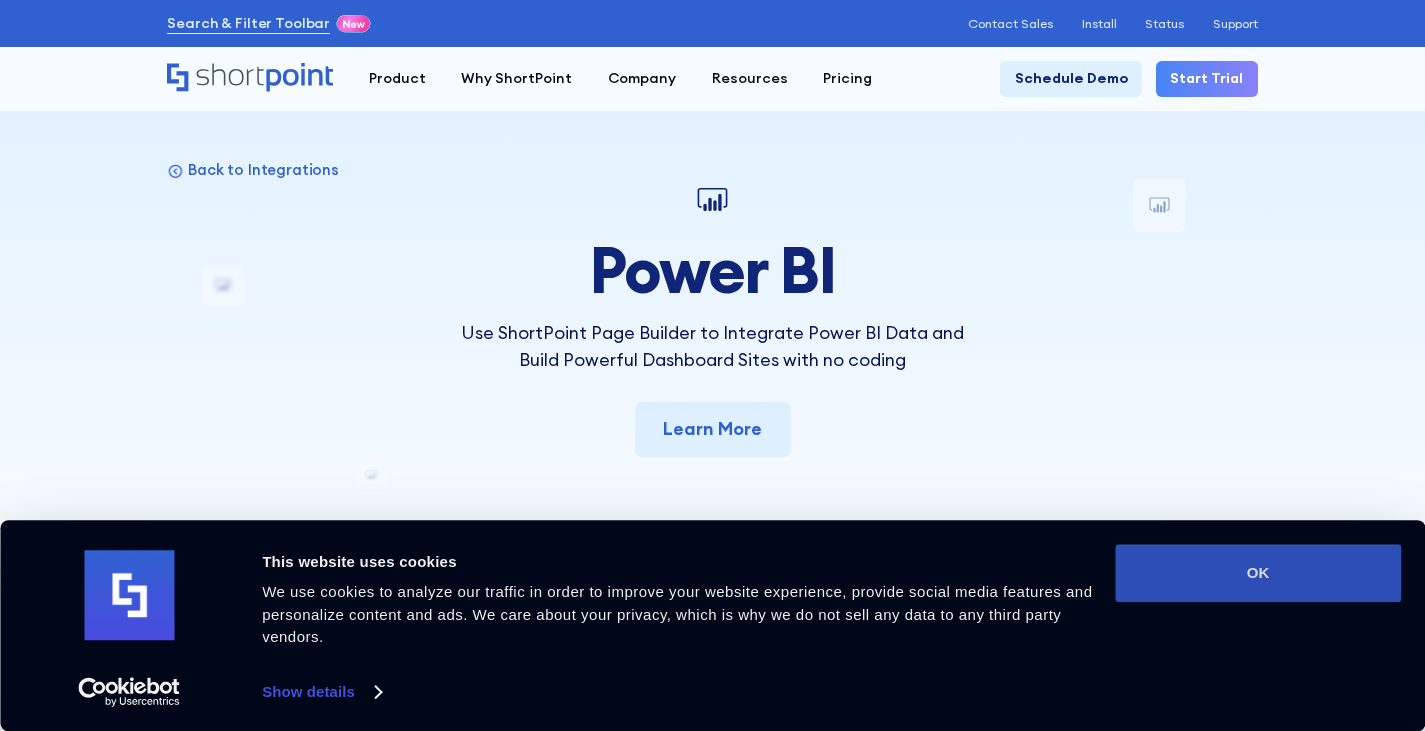click on "OK" at bounding box center [1258, 573] 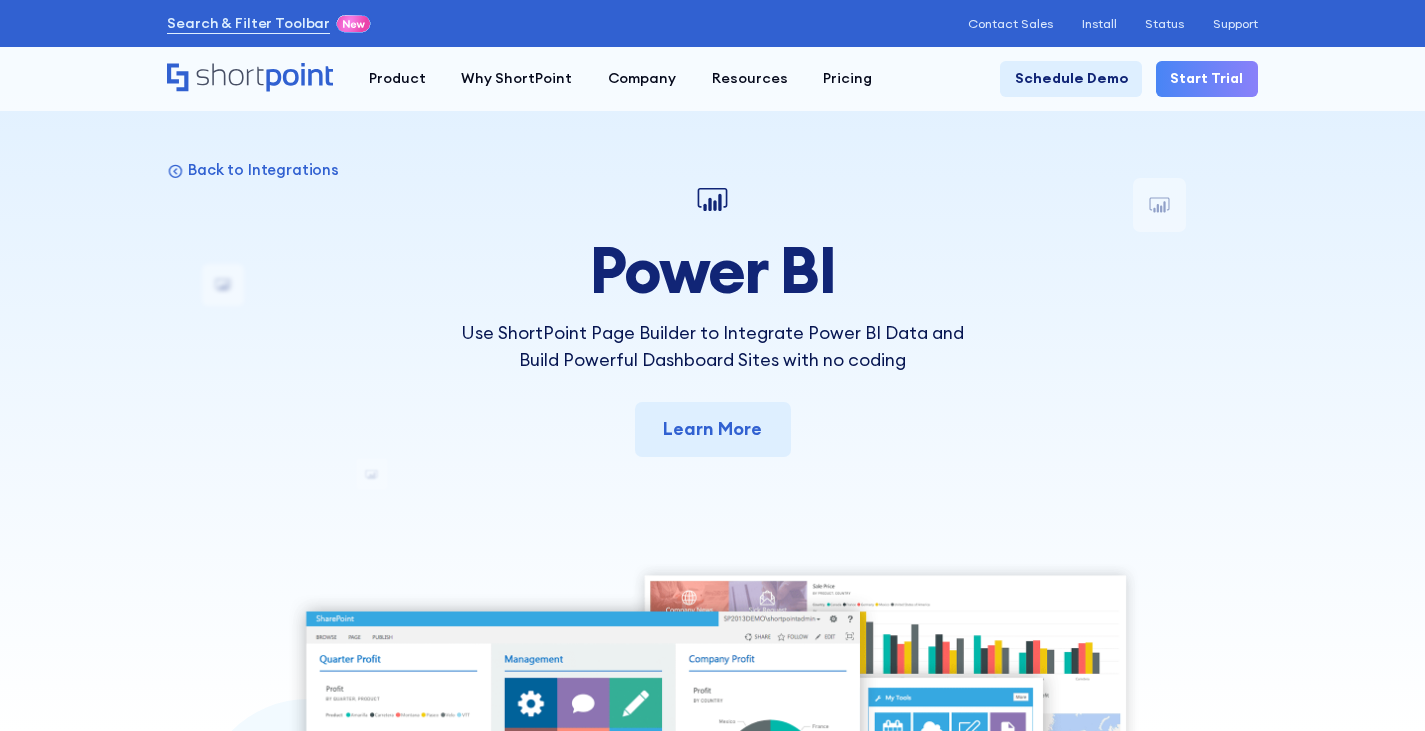 scroll, scrollTop: 0, scrollLeft: 0, axis: both 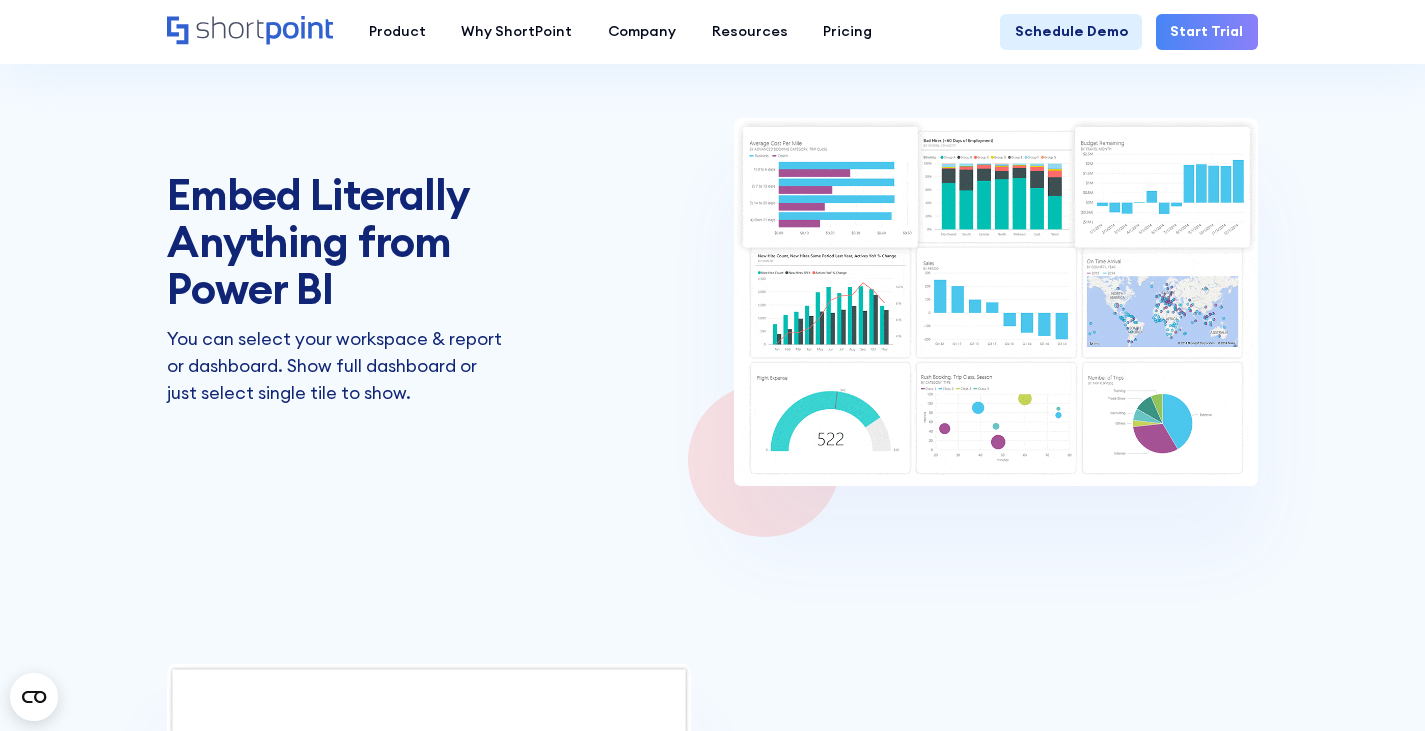 click at bounding box center [996, 302] 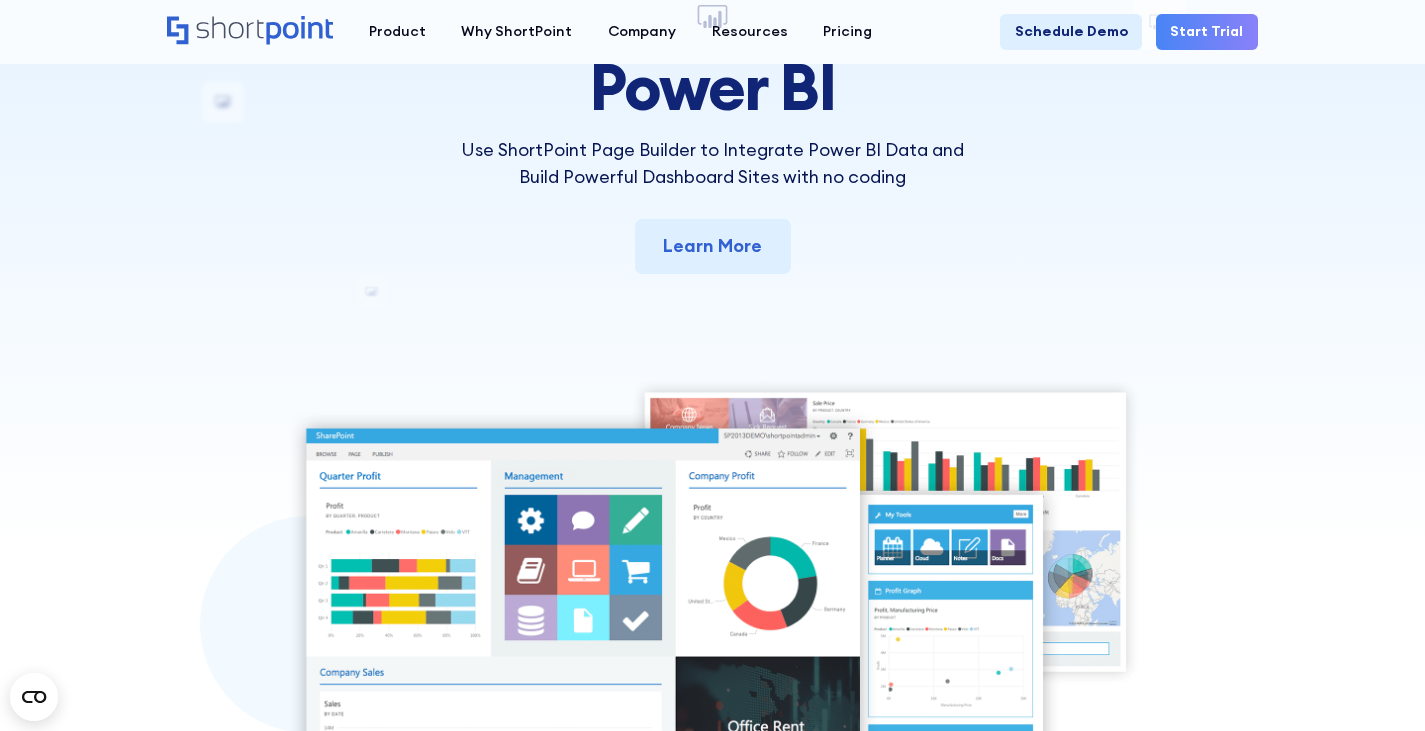 scroll, scrollTop: 0, scrollLeft: 0, axis: both 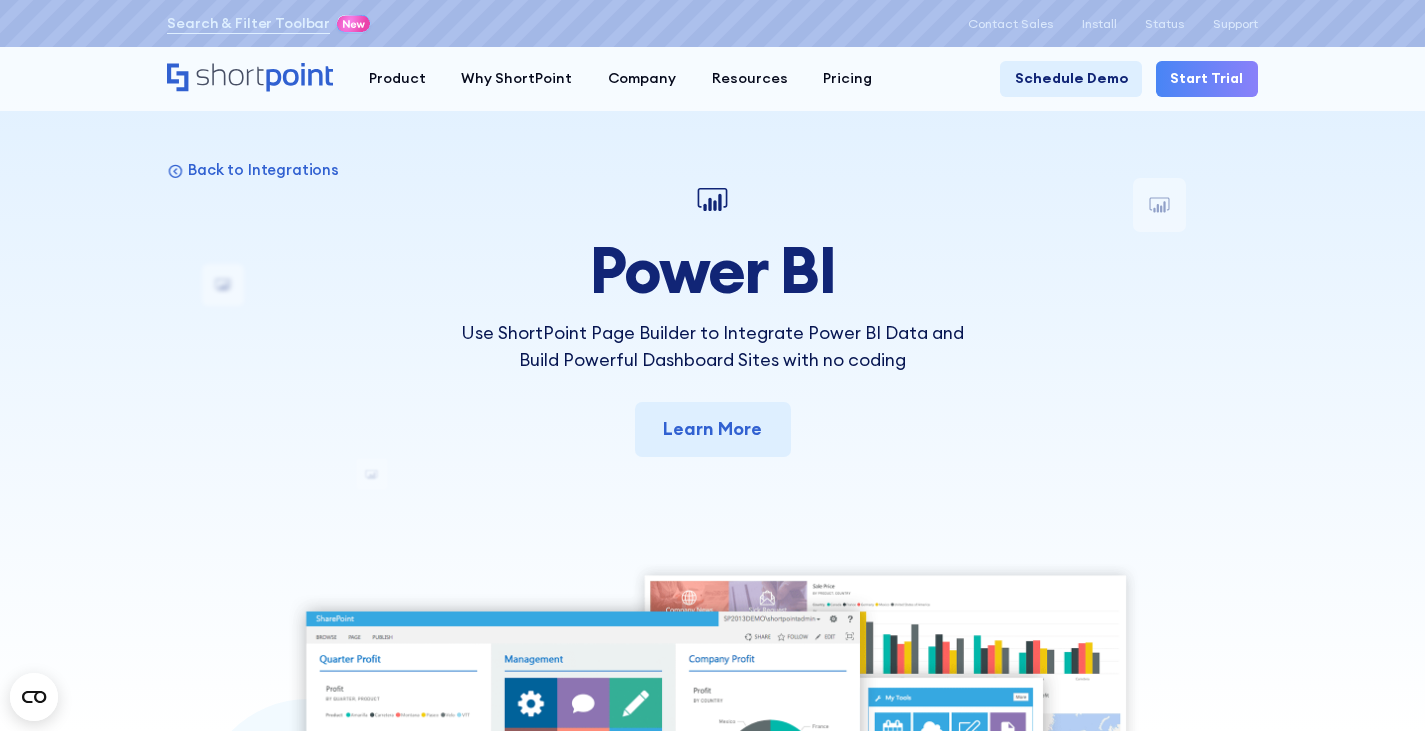 click 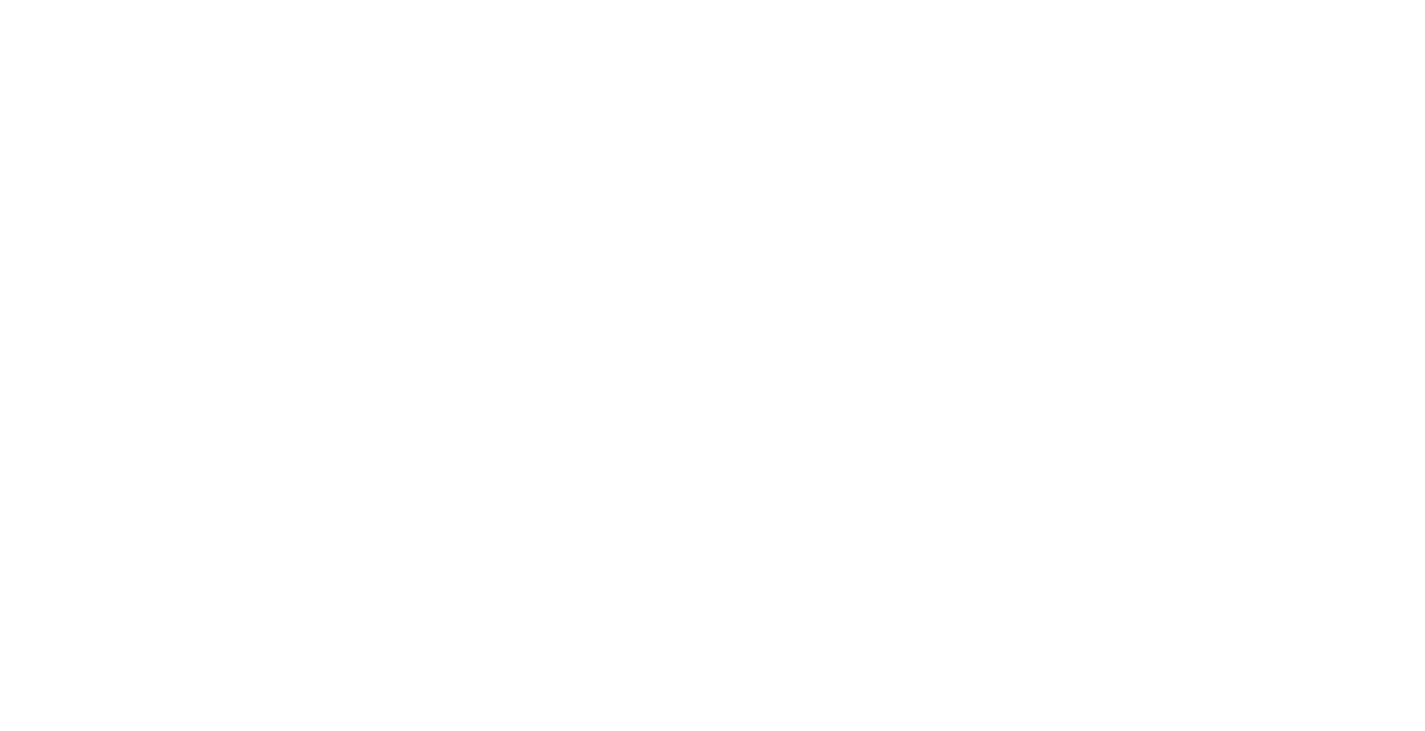scroll, scrollTop: 0, scrollLeft: 0, axis: both 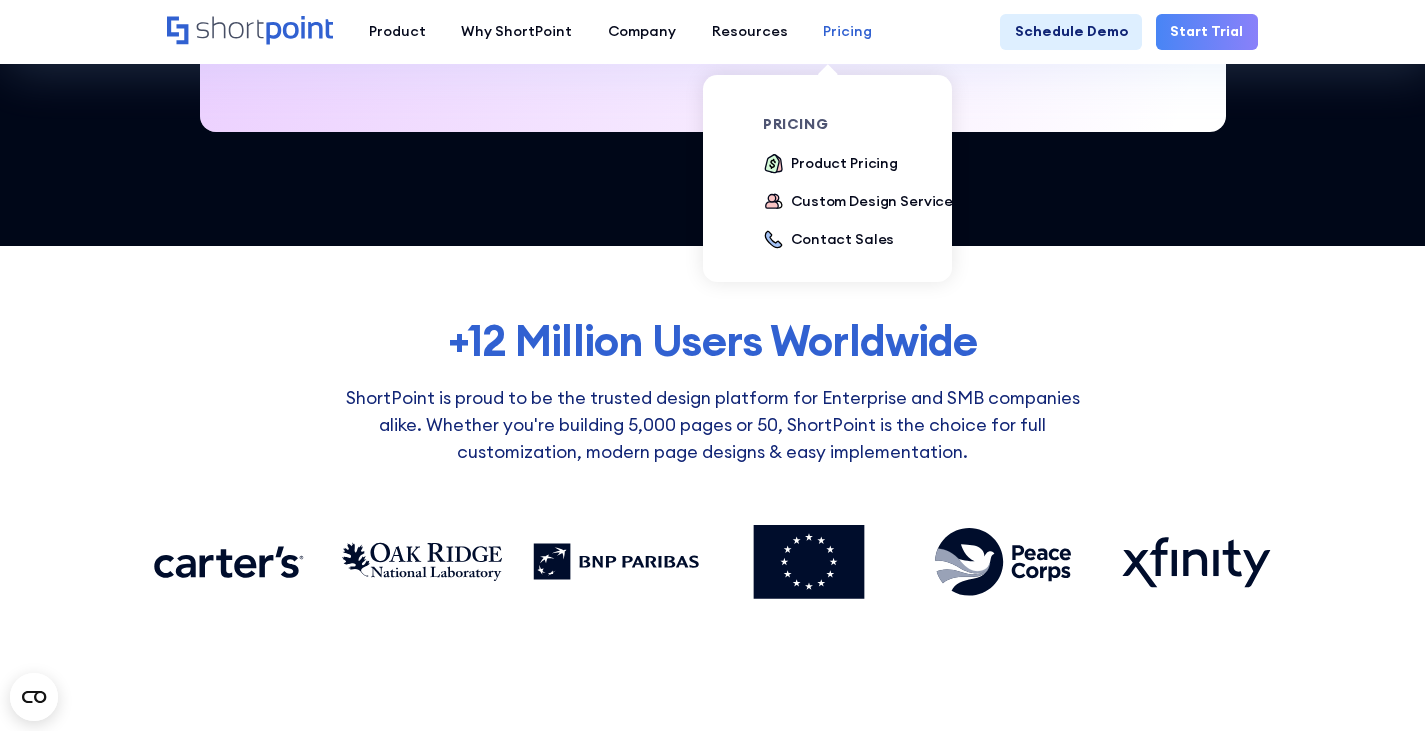 click on "Pricing" at bounding box center [847, 31] 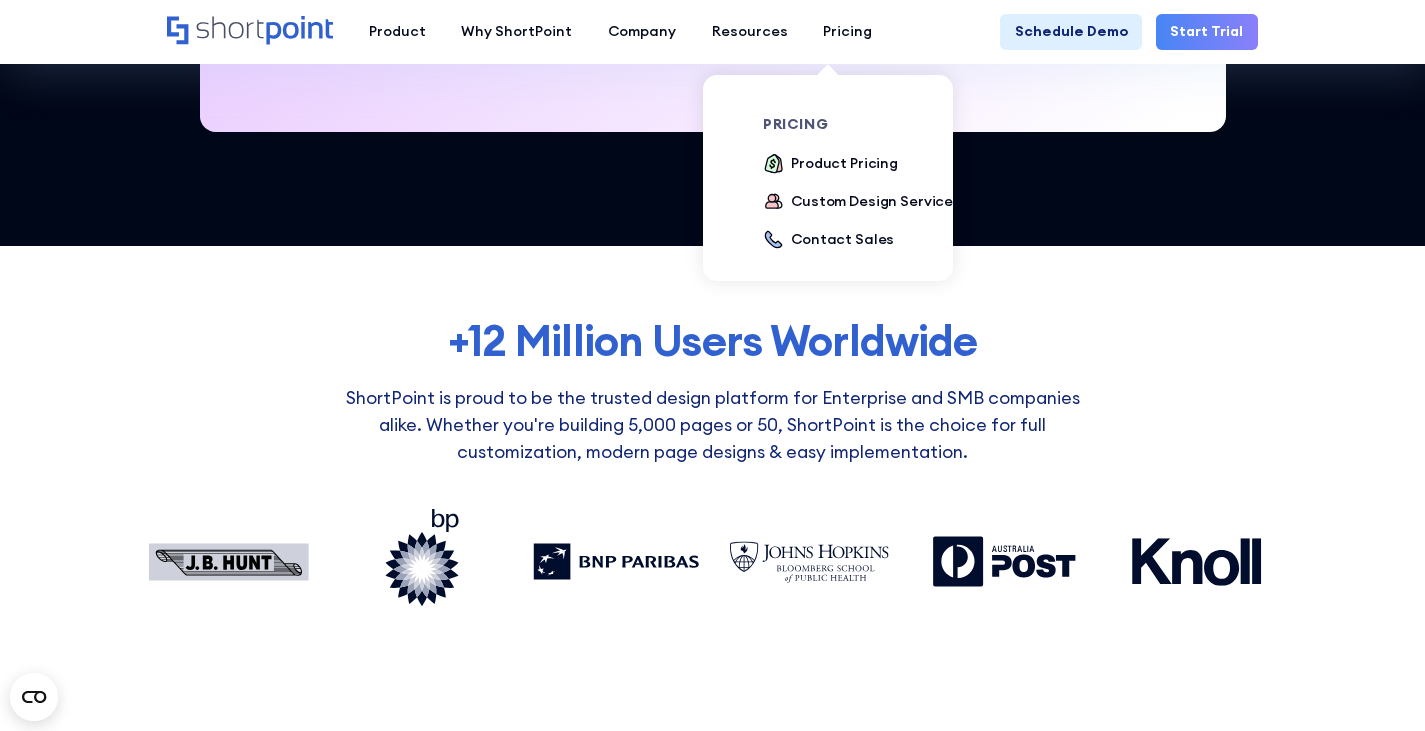click on "pricing         Product Pricing             Custom Design Service                   Contact Sales" at bounding box center (863, 184) 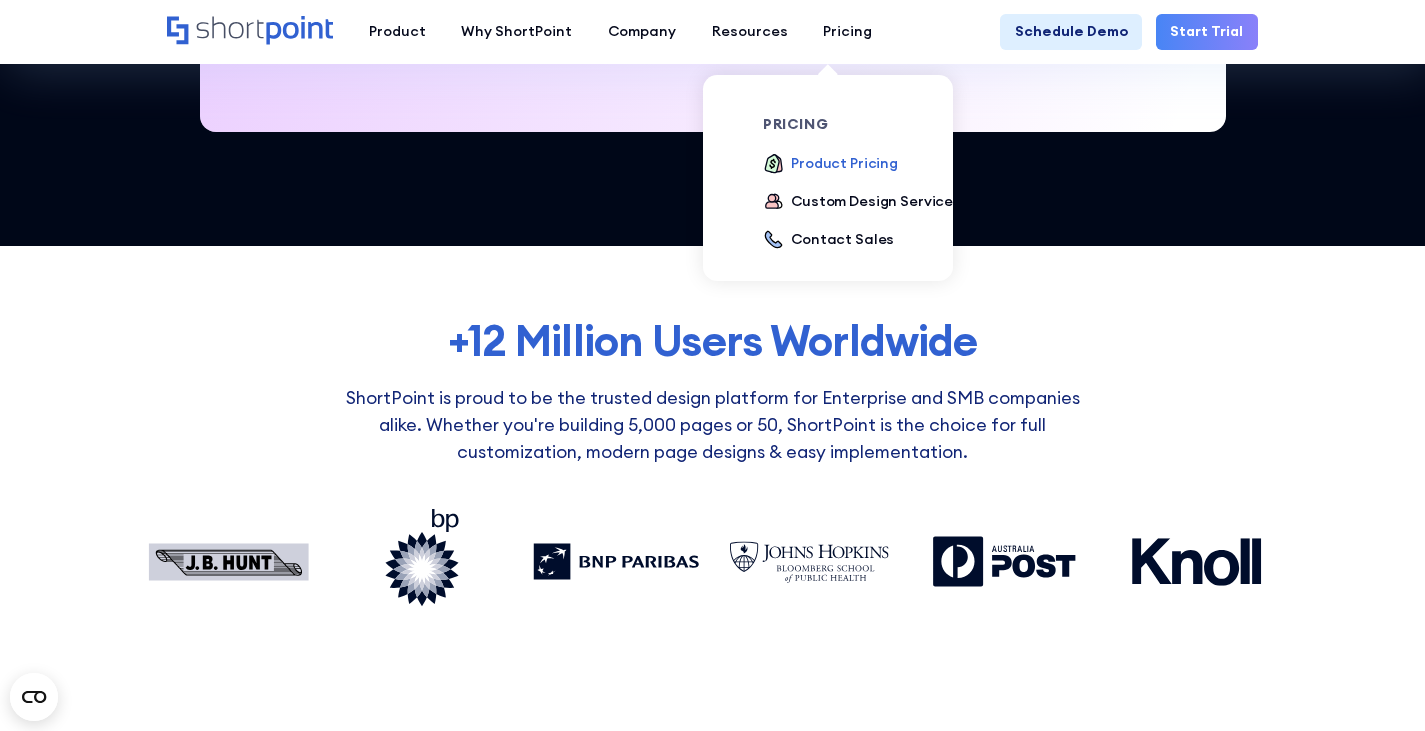 click on "Product Pricing" at bounding box center [844, 163] 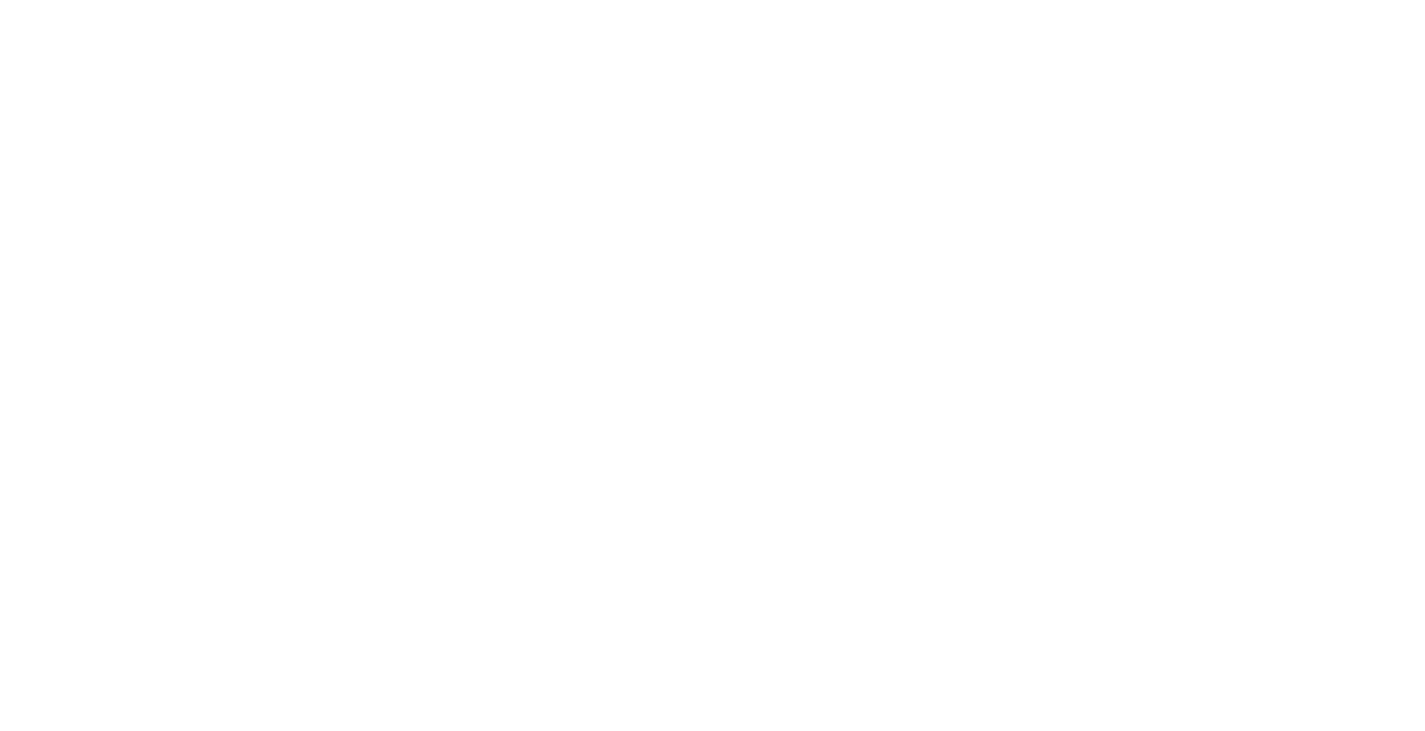 scroll, scrollTop: 0, scrollLeft: 0, axis: both 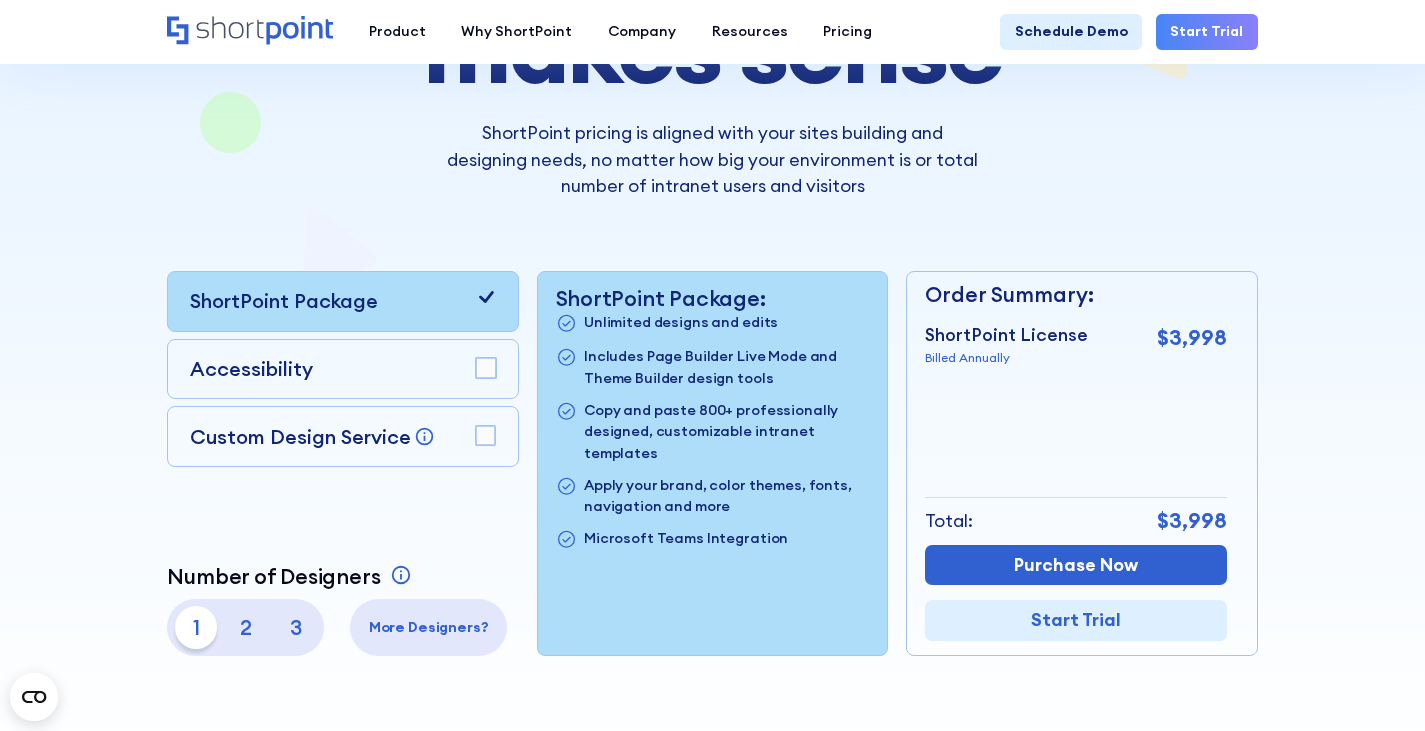 click 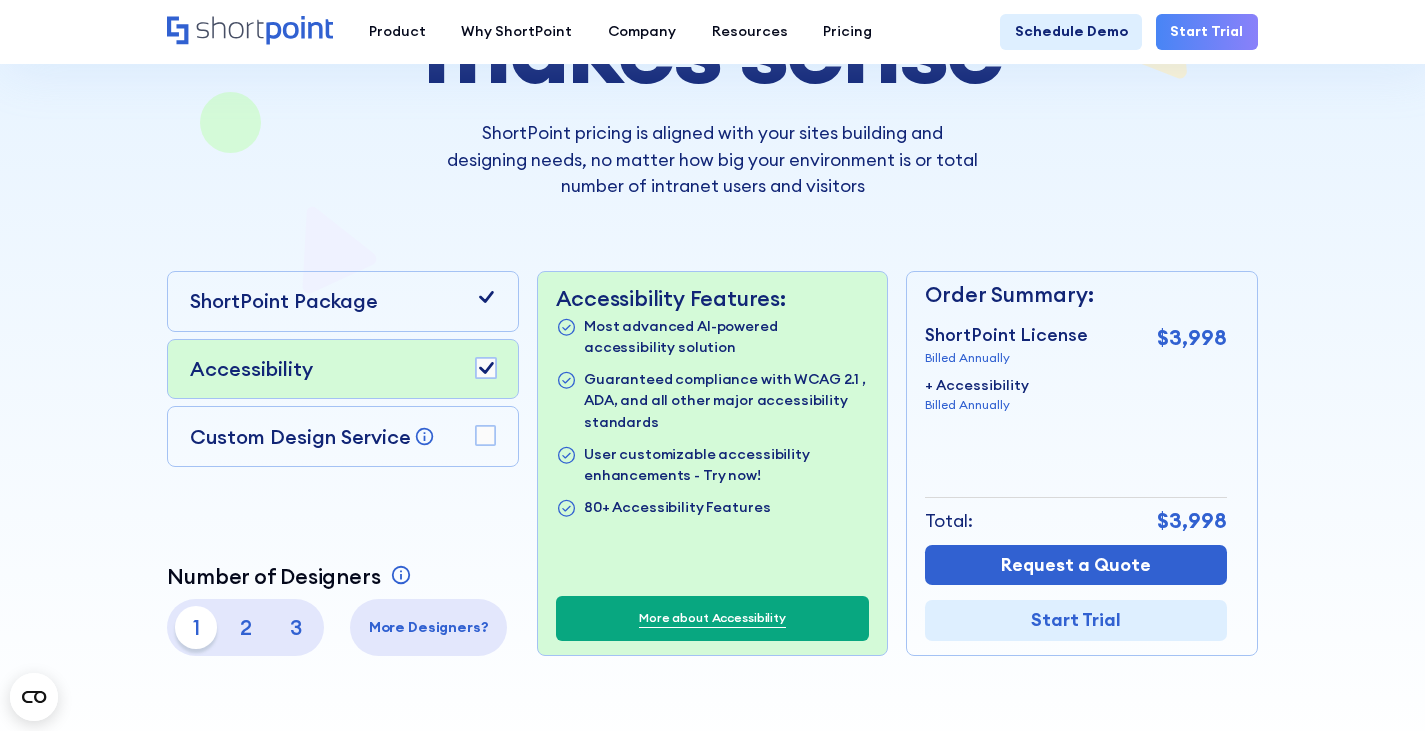 click 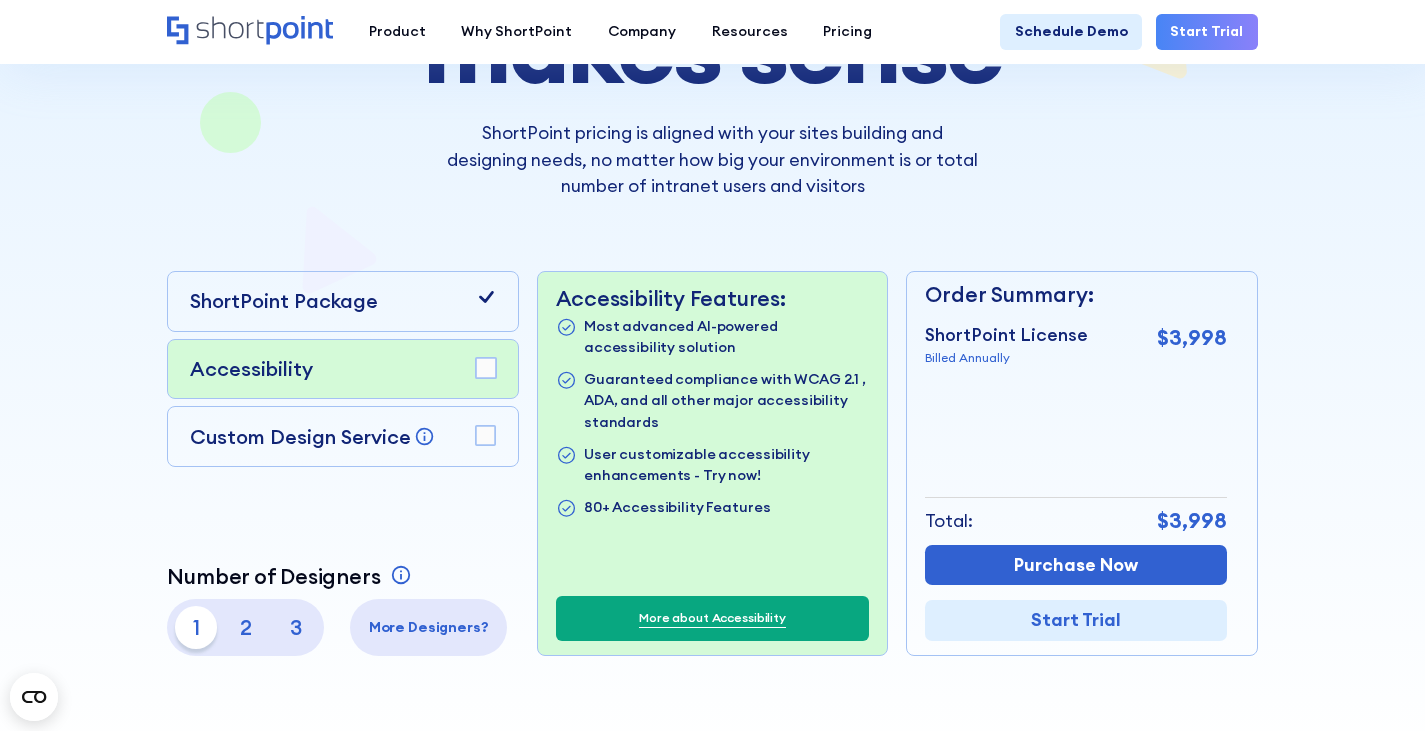 click on "Custom Design Service Bring your dream design to life with our Custom Design Service! For a one-time service fee of $2,800, you'll get our full design magic—from understanding your needs to the implementation and launch. We'll make sure to turn your vision into reality in just 1 week." at bounding box center (343, 437) 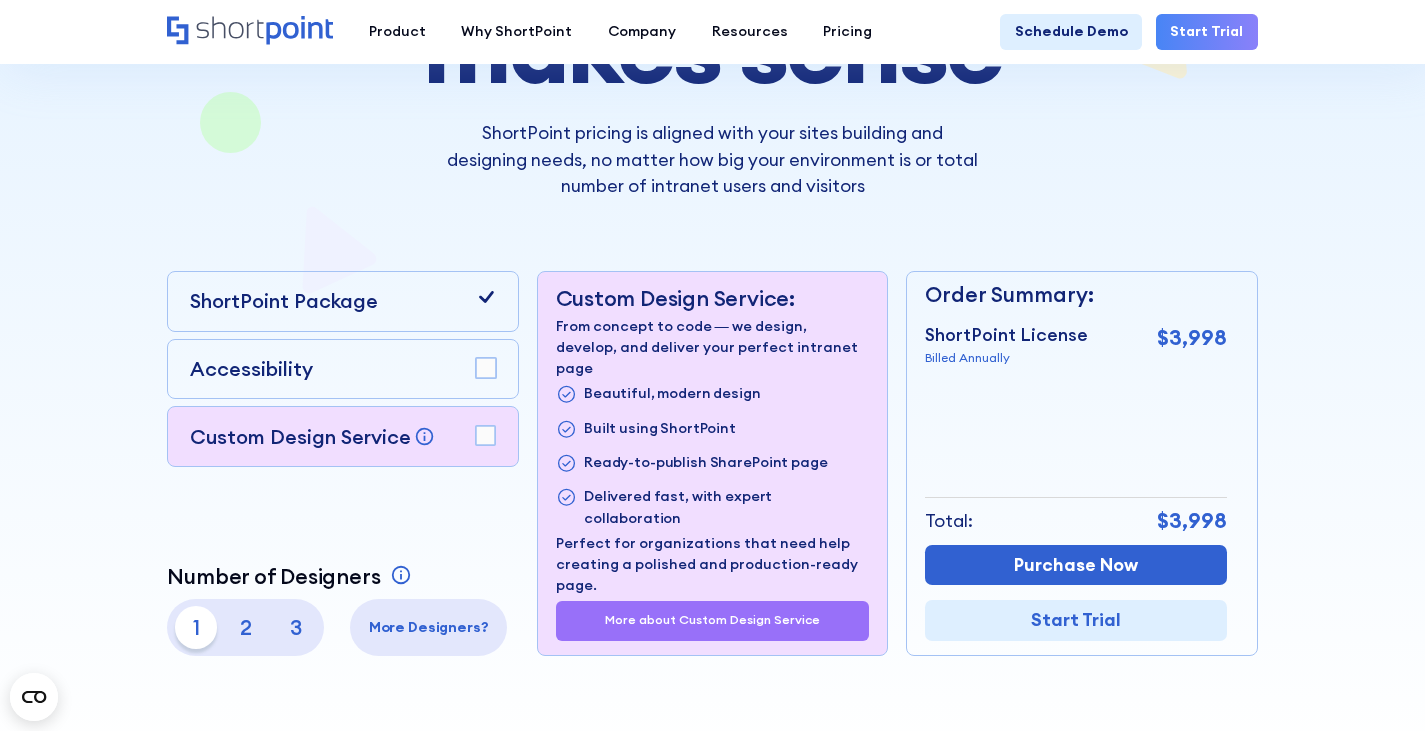 click 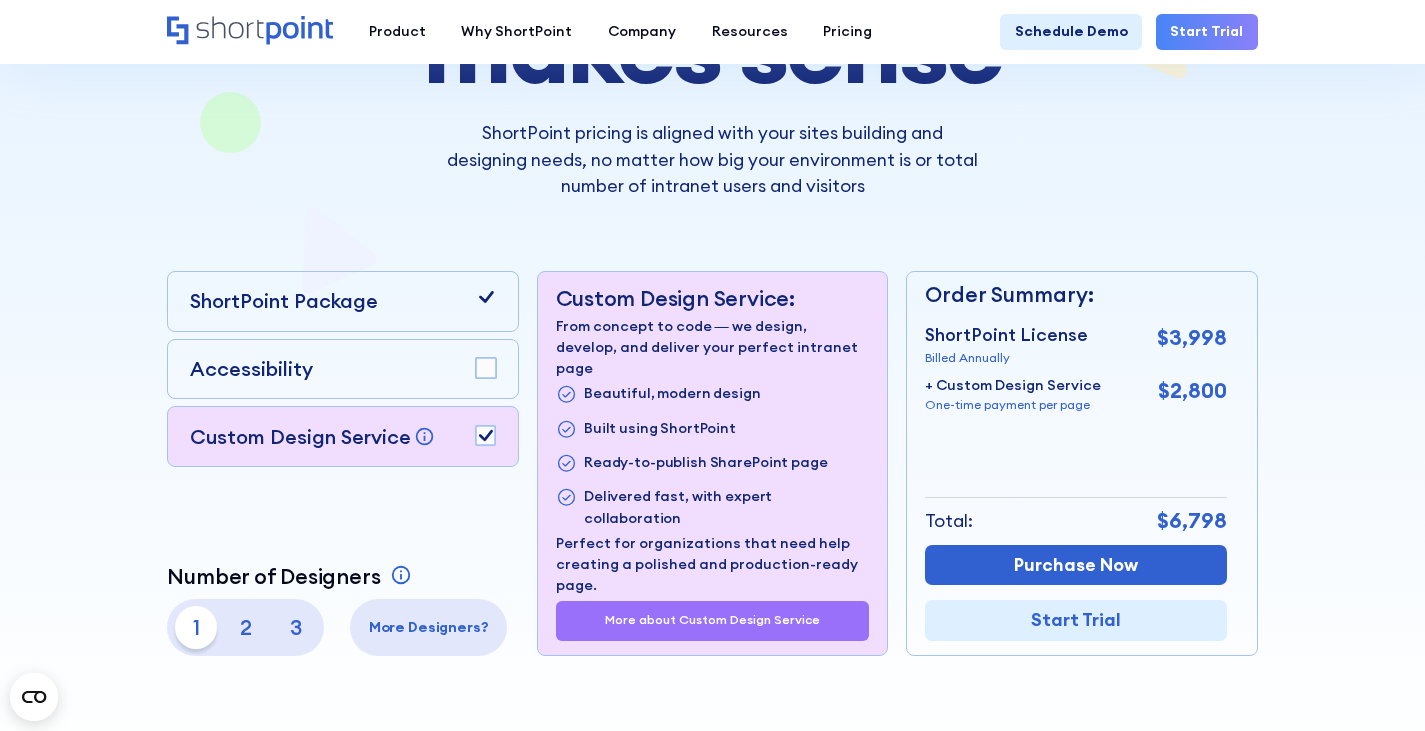 click 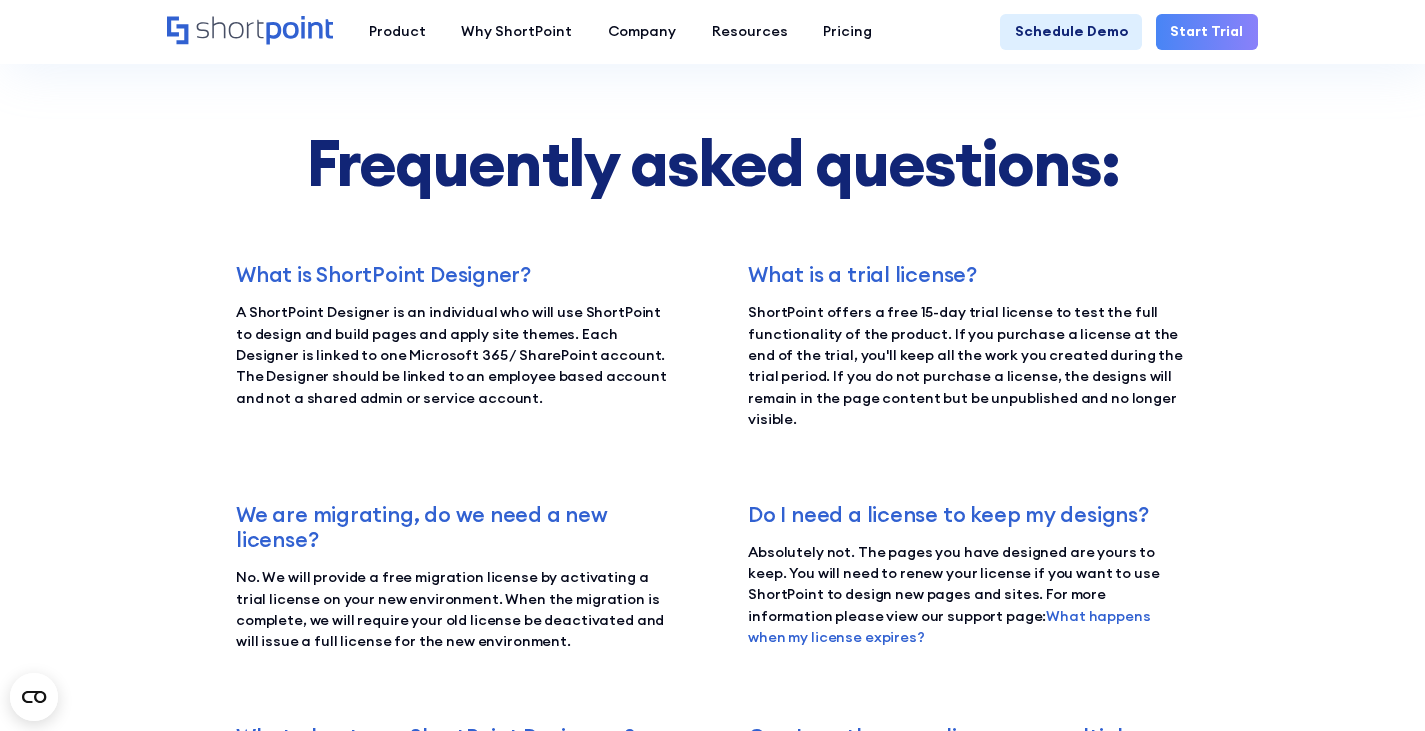 scroll, scrollTop: 2700, scrollLeft: 0, axis: vertical 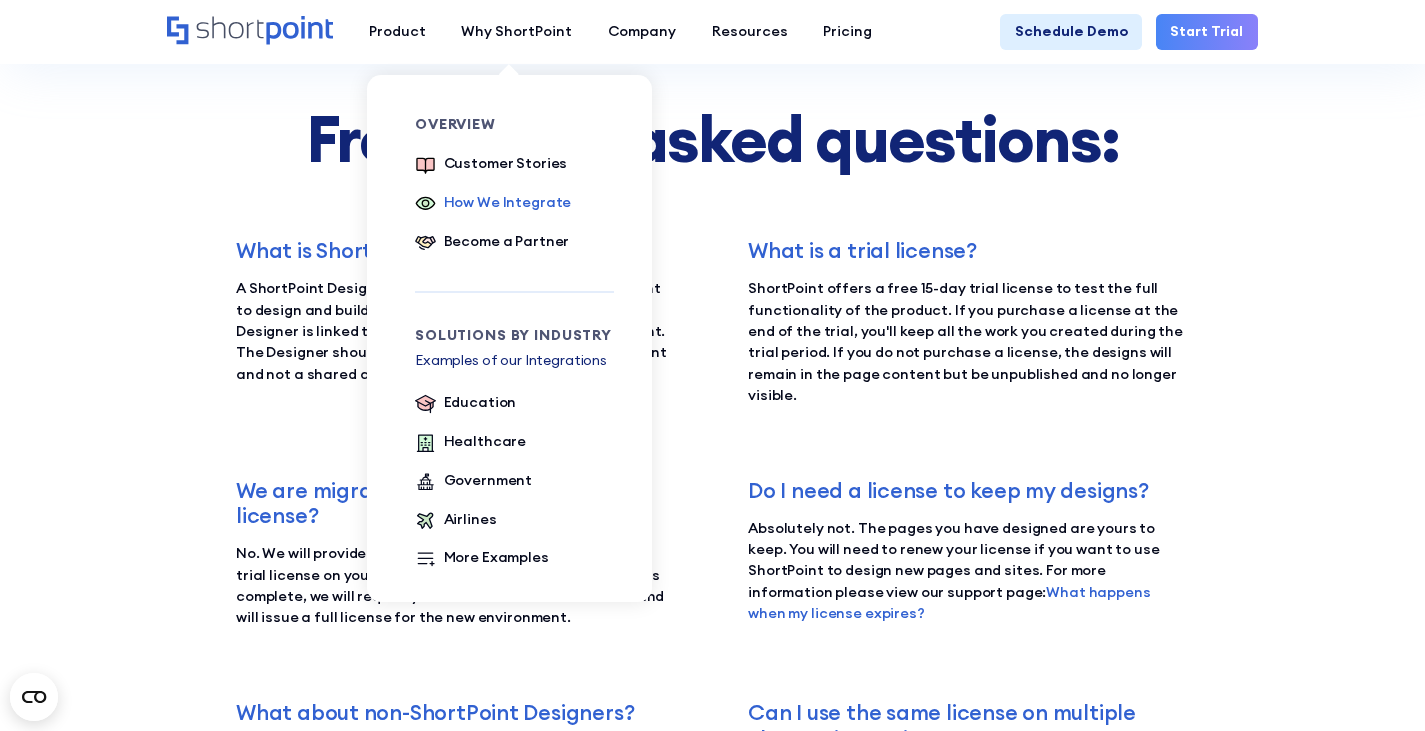 click on "How We Integrate" at bounding box center (508, 202) 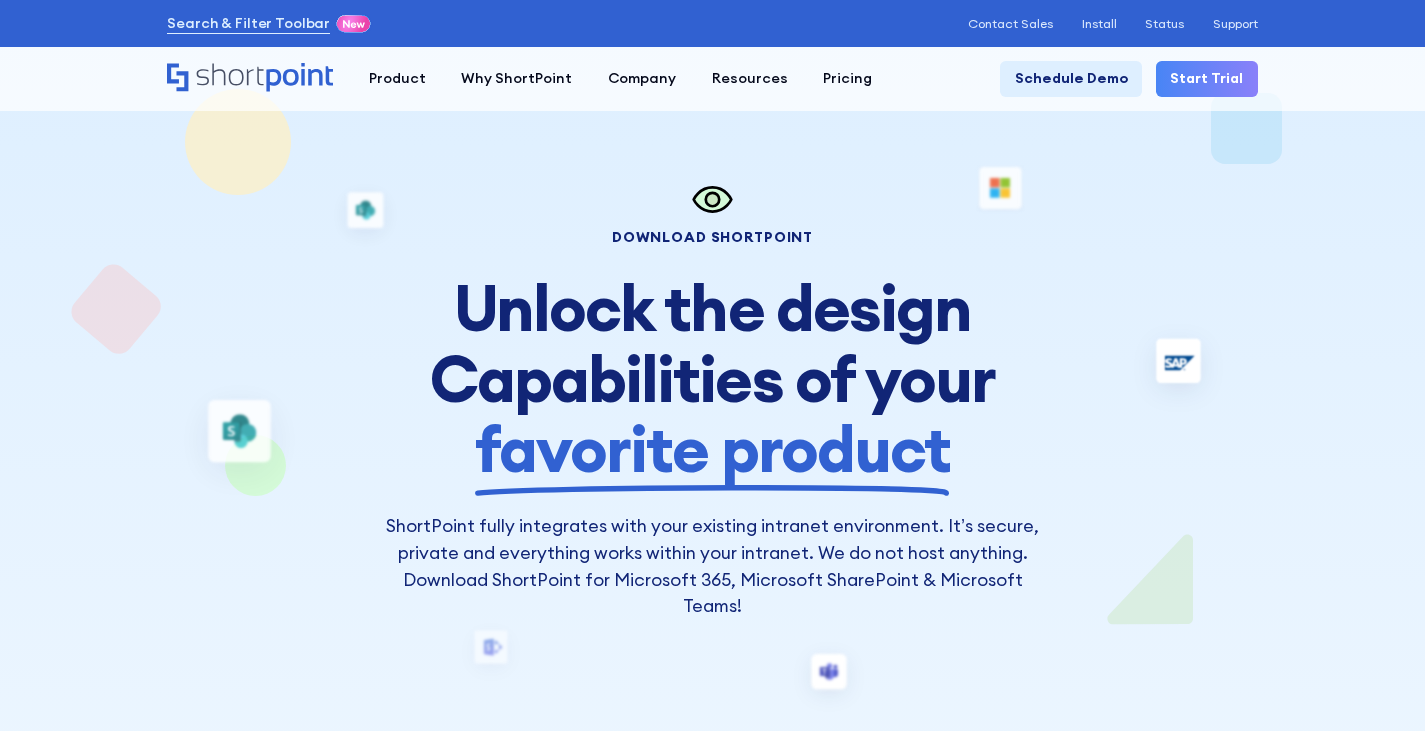scroll, scrollTop: 0, scrollLeft: 0, axis: both 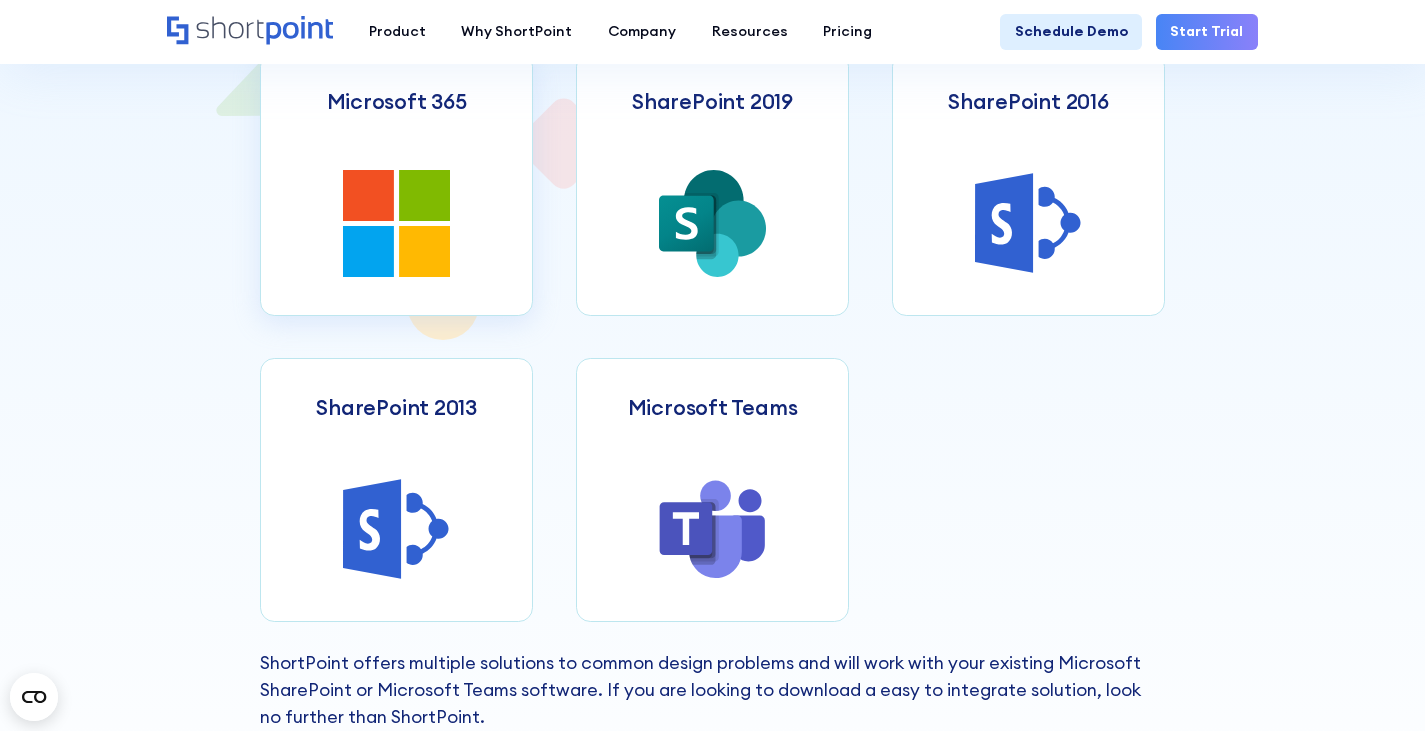click 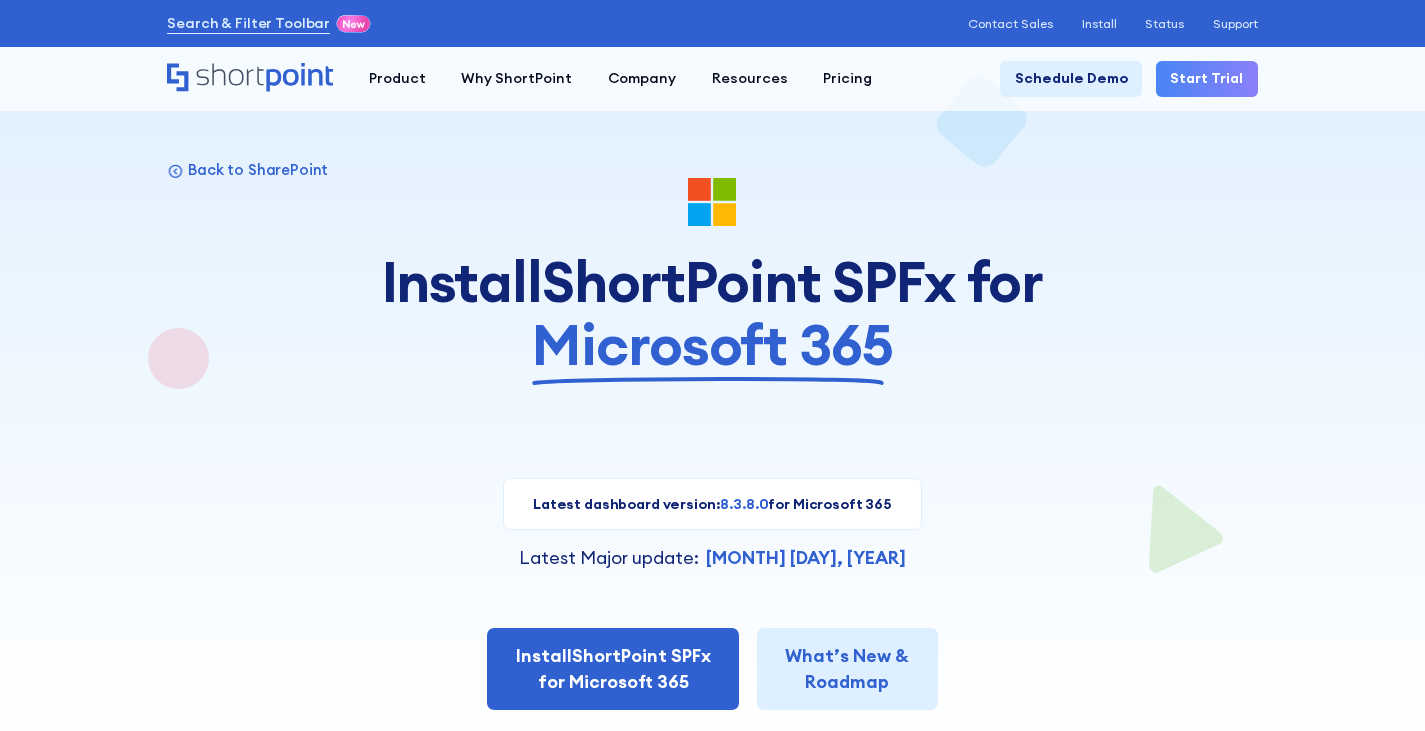 scroll, scrollTop: 0, scrollLeft: 0, axis: both 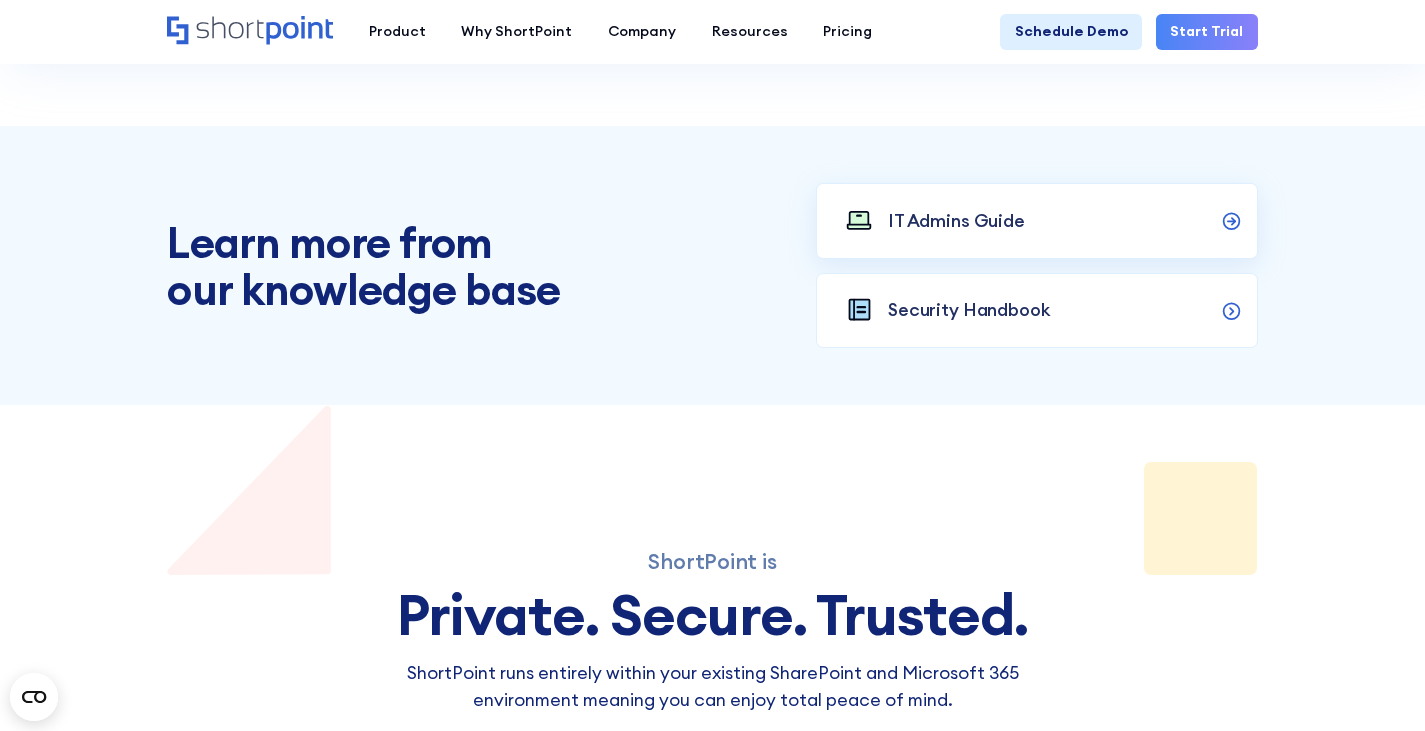click on "IT Admins Guide" at bounding box center (1037, 221) 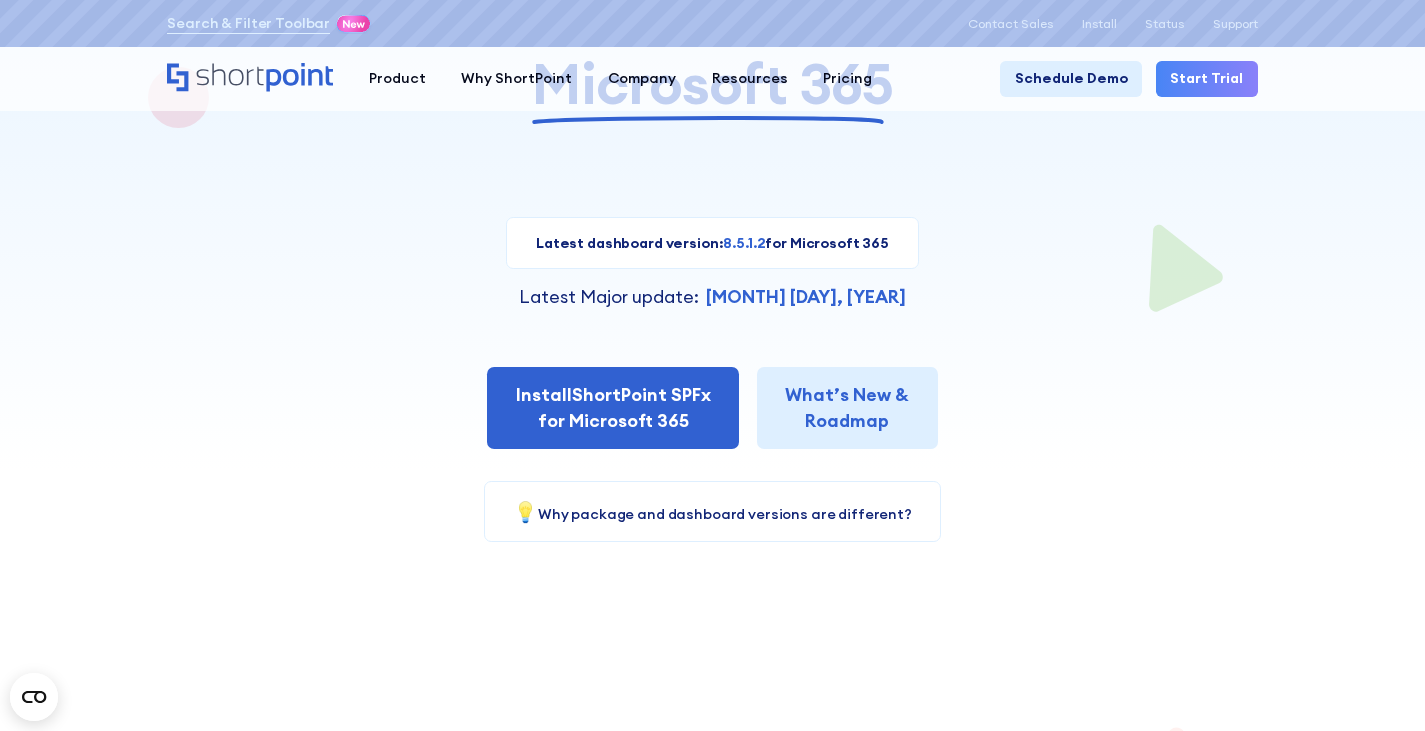 scroll, scrollTop: 0, scrollLeft: 0, axis: both 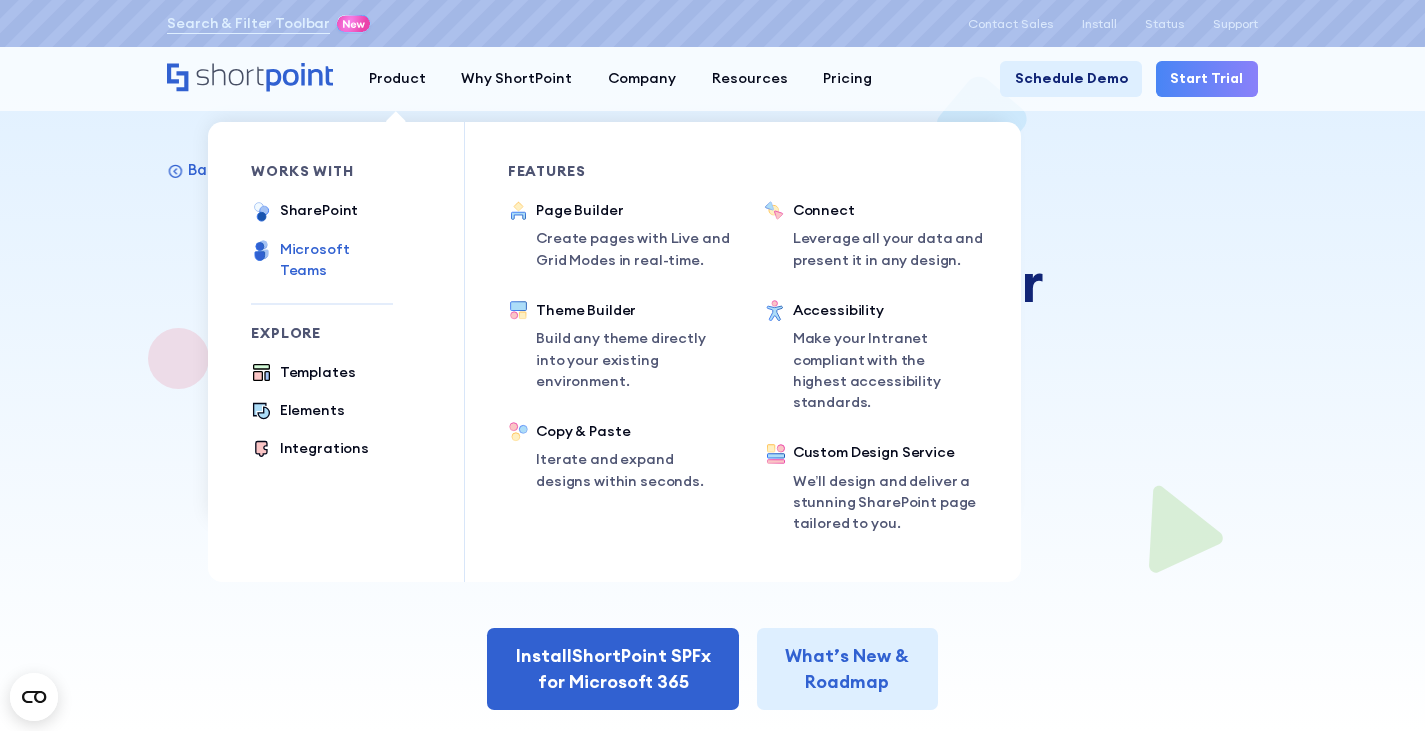 click on "Microsoft Teams" at bounding box center (336, 260) 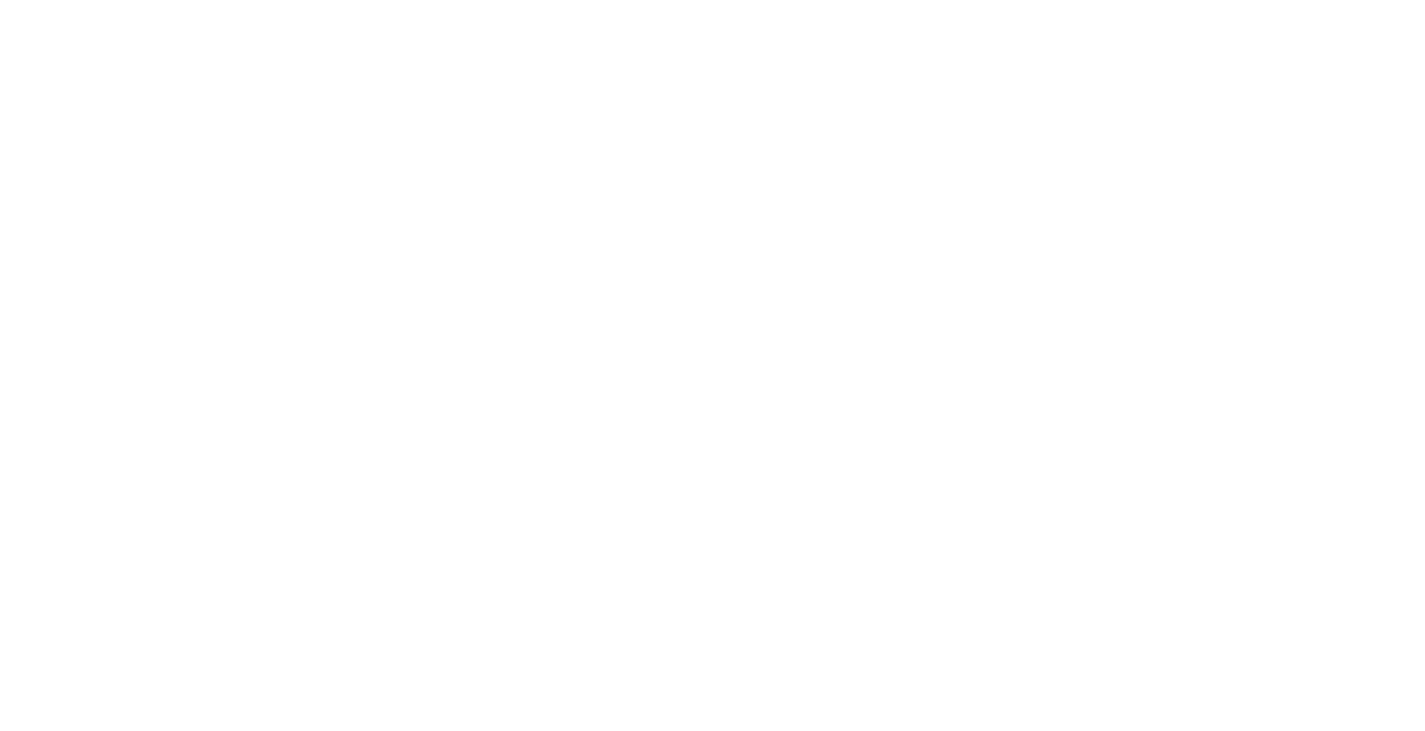 scroll, scrollTop: 0, scrollLeft: 0, axis: both 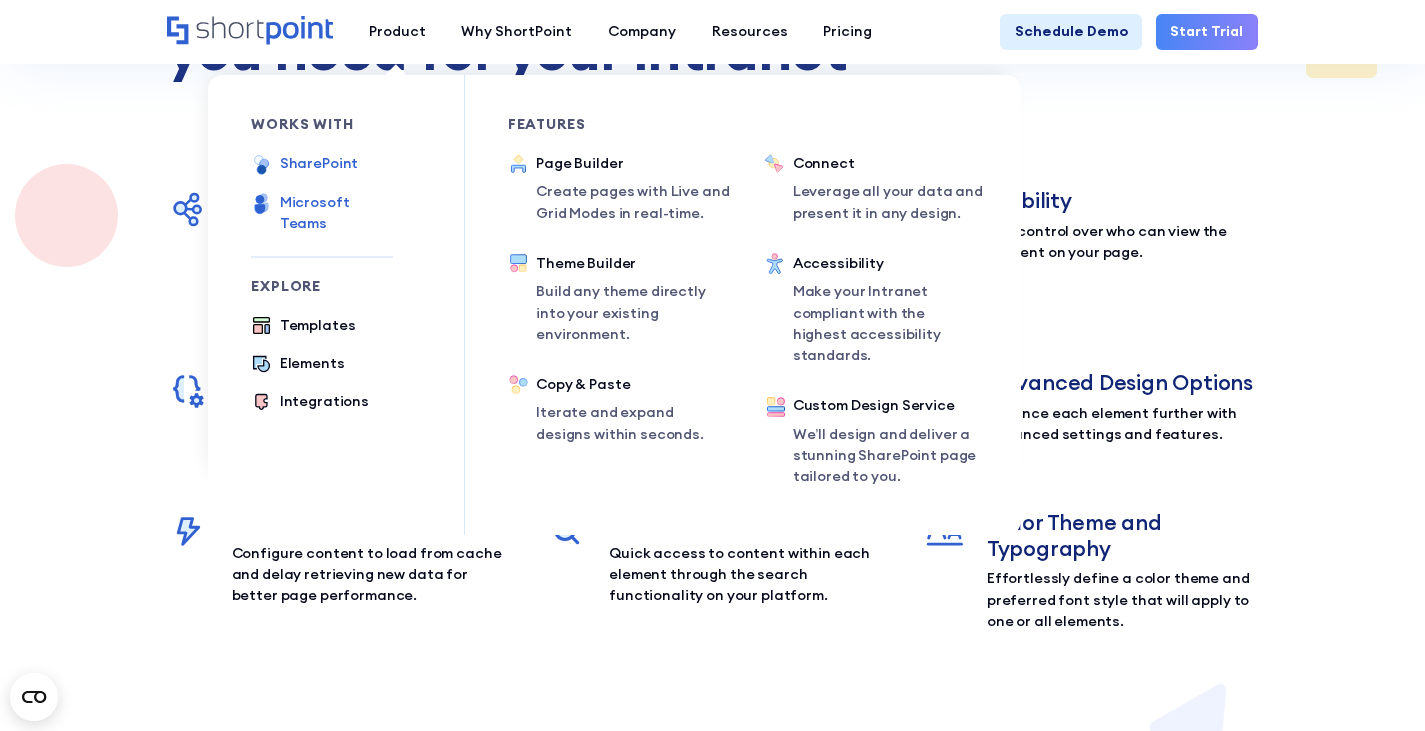 click on "SharePoint" at bounding box center [319, 163] 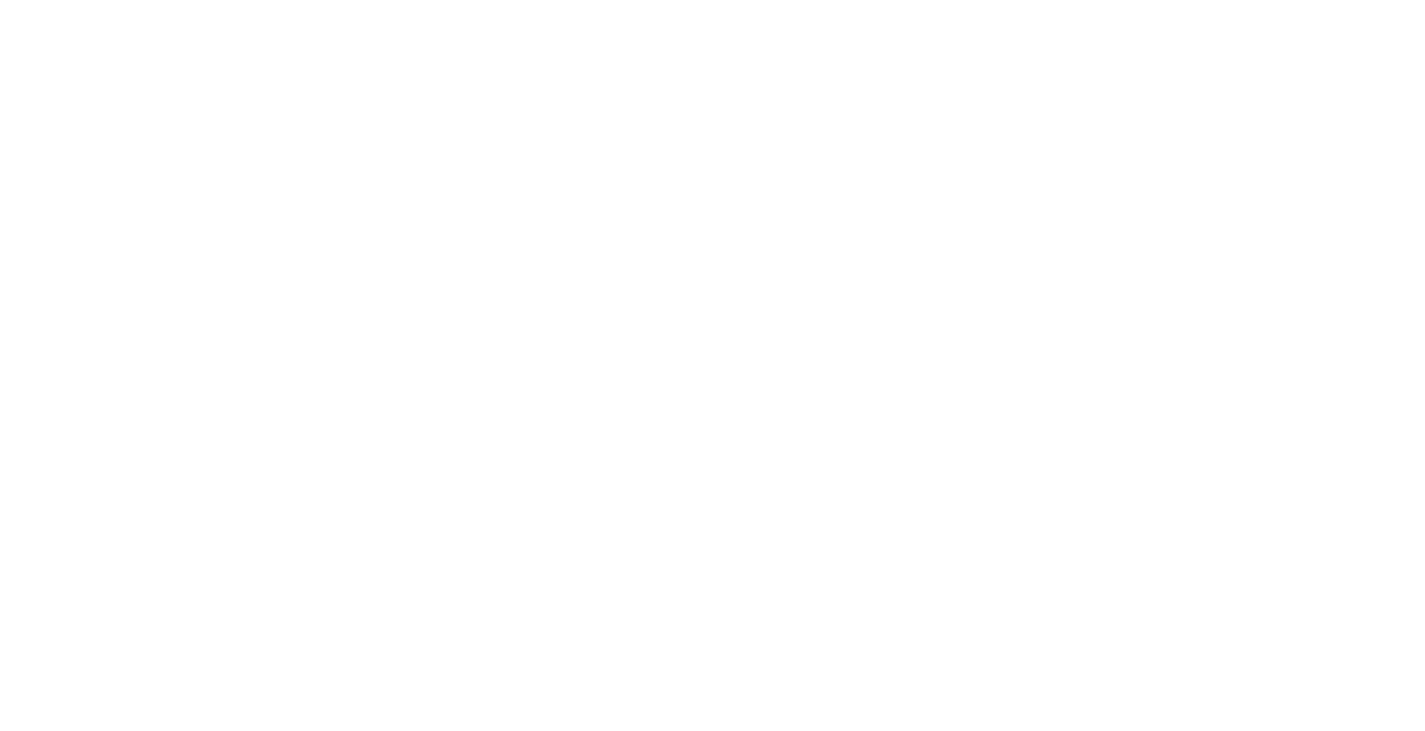 scroll, scrollTop: 0, scrollLeft: 0, axis: both 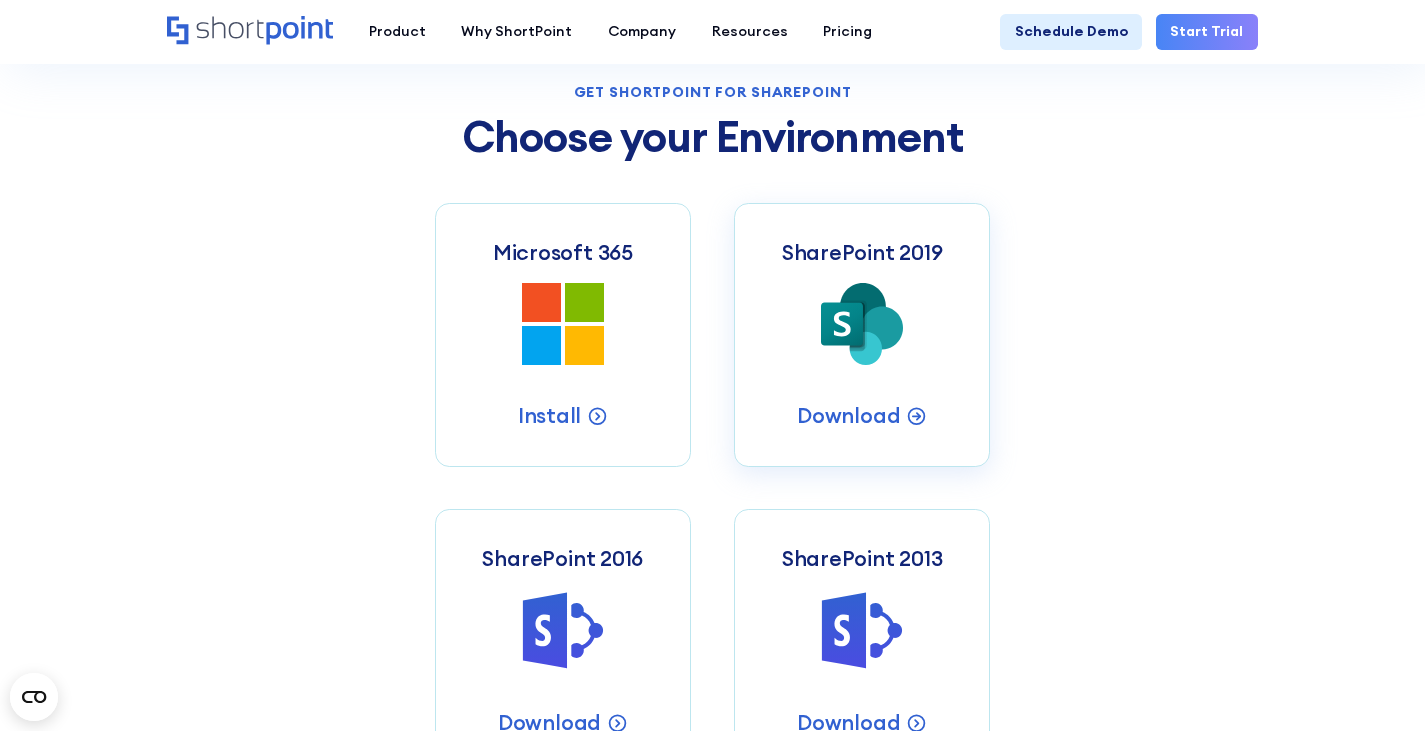 click 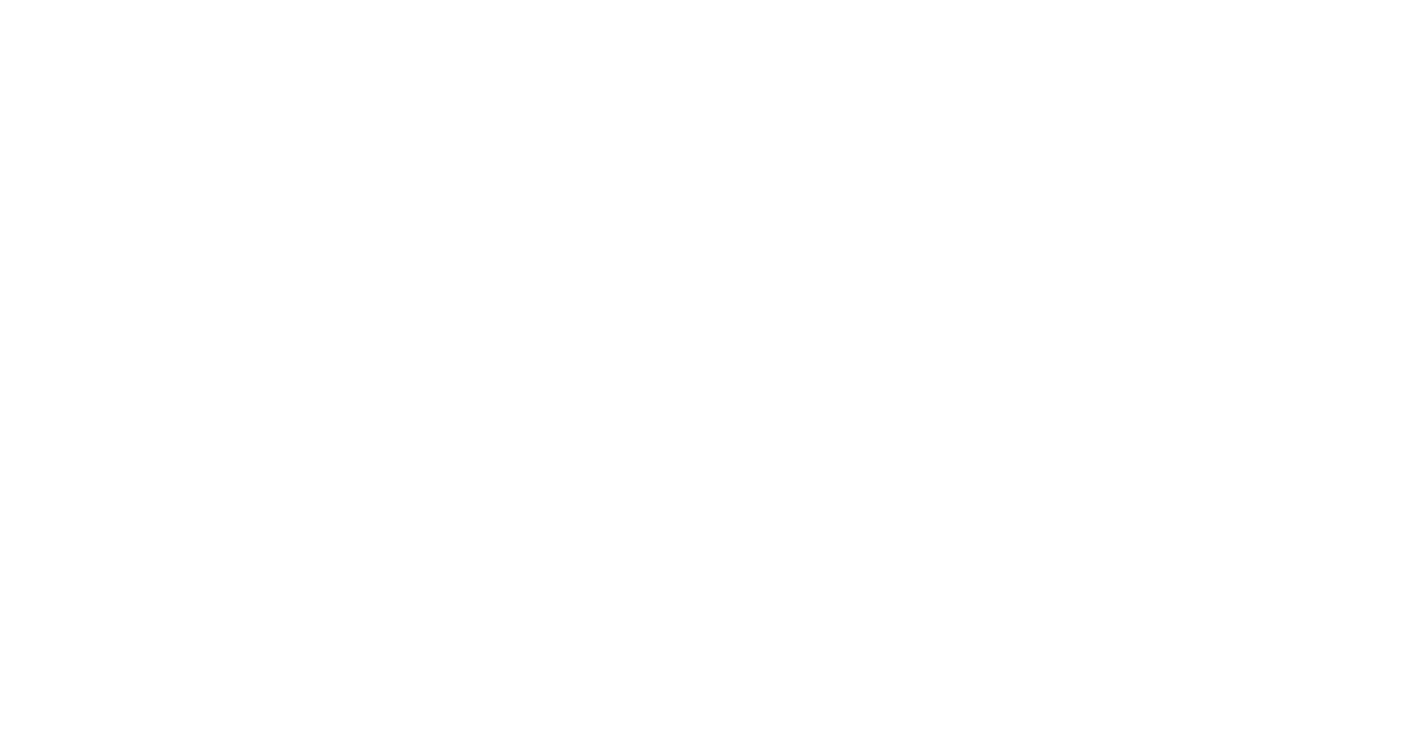 scroll, scrollTop: 0, scrollLeft: 0, axis: both 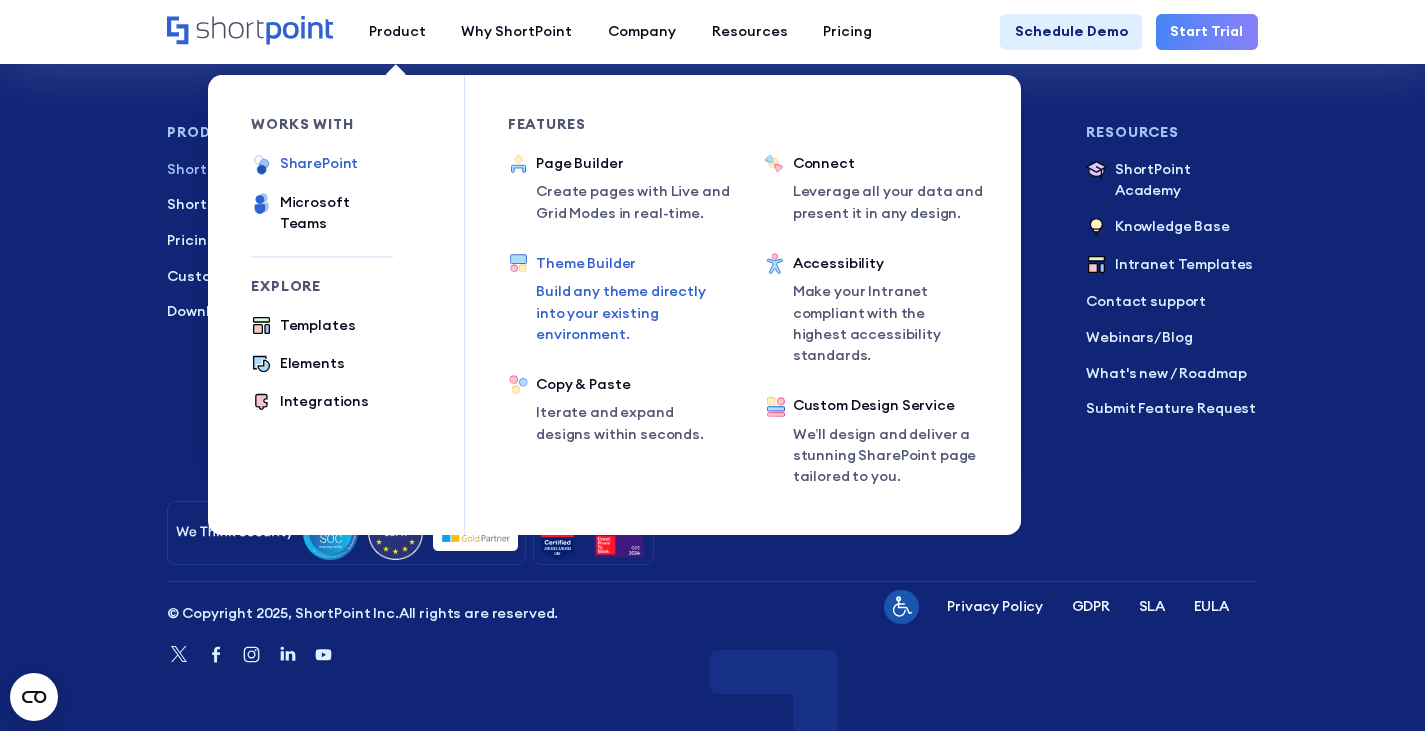 click on "Theme Builder" at bounding box center [628, 263] 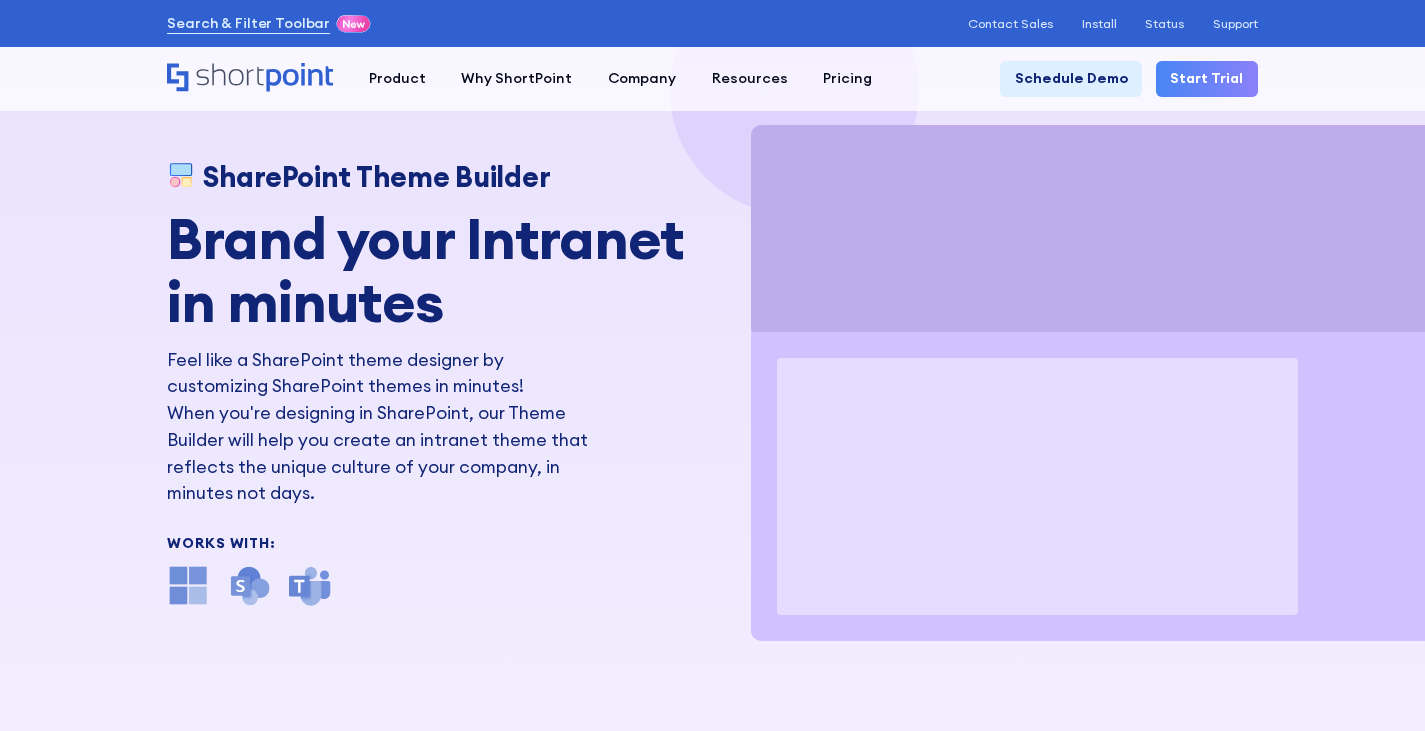 scroll, scrollTop: 0, scrollLeft: 0, axis: both 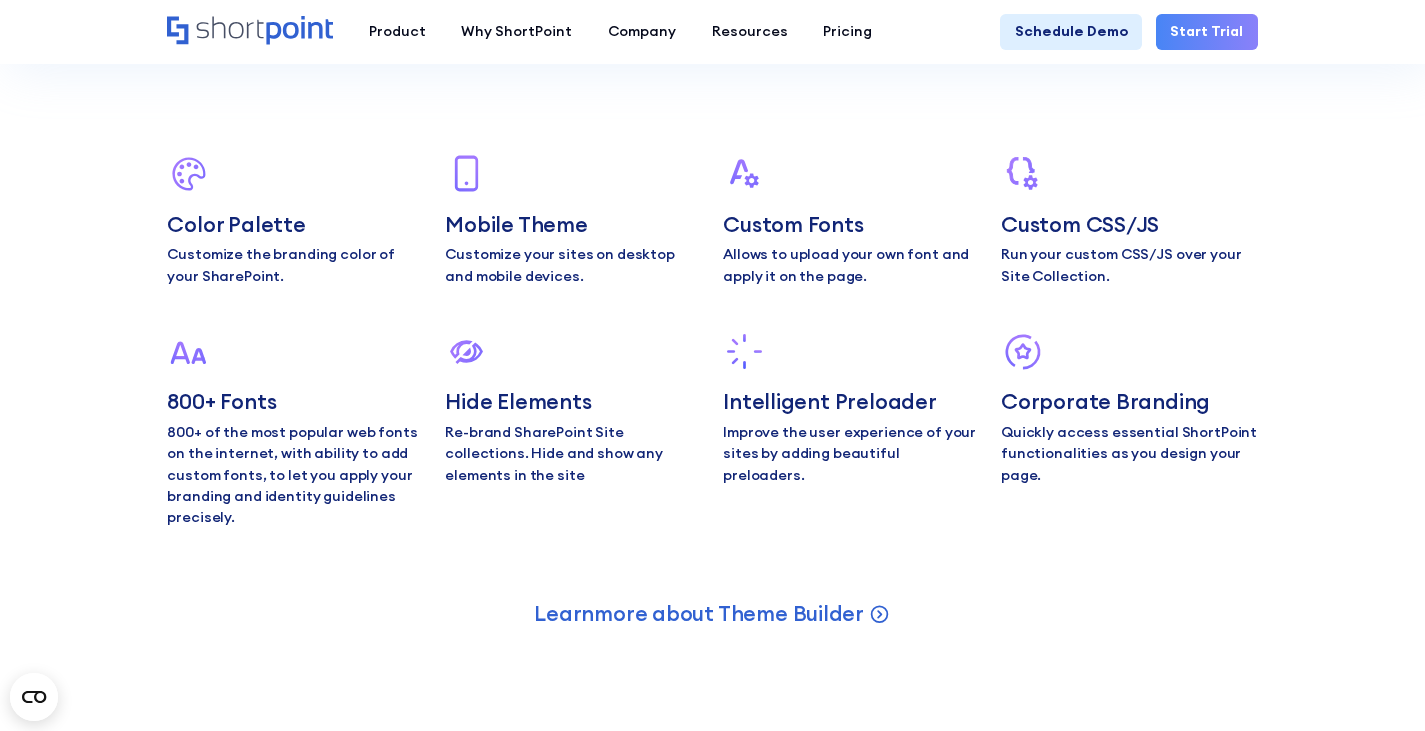 click on "Color Palette Customize the branding color of your SharePoint." at bounding box center (295, 219) 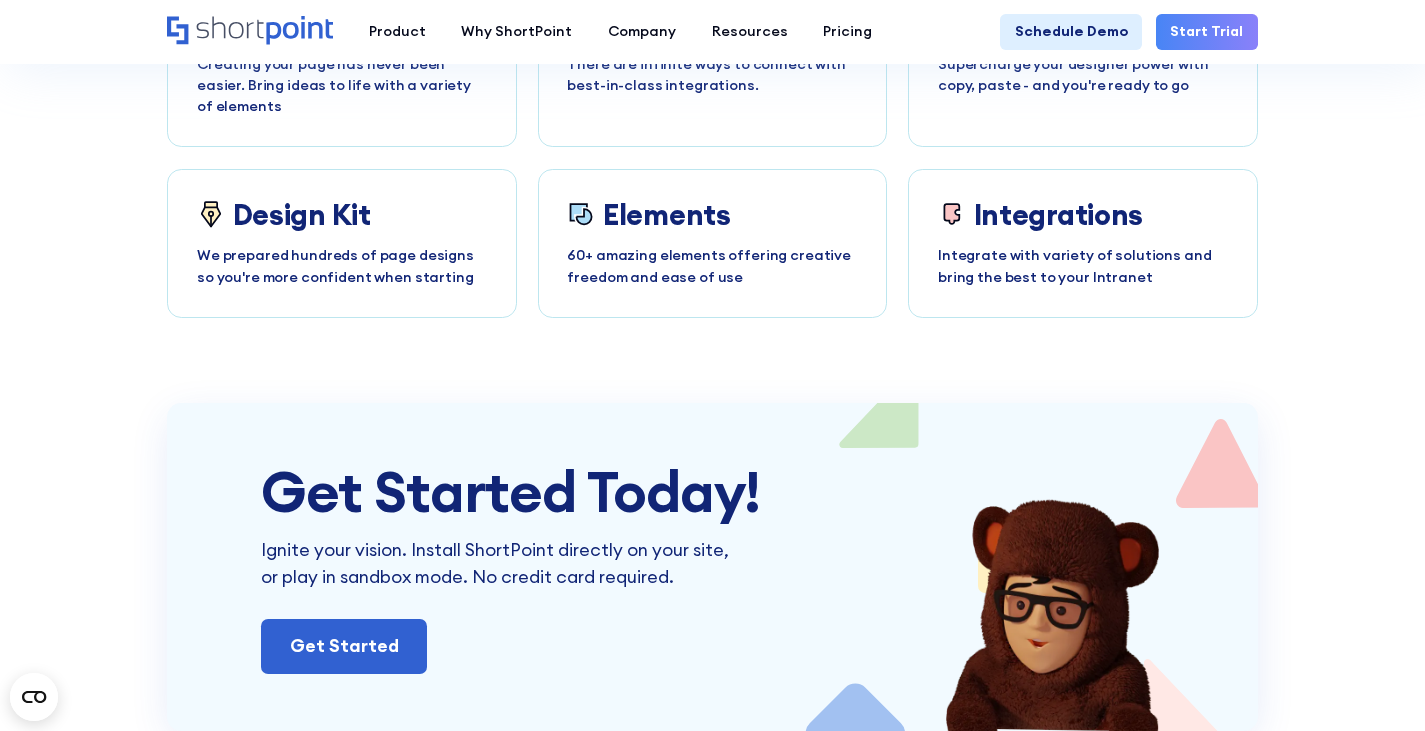 scroll, scrollTop: 8100, scrollLeft: 0, axis: vertical 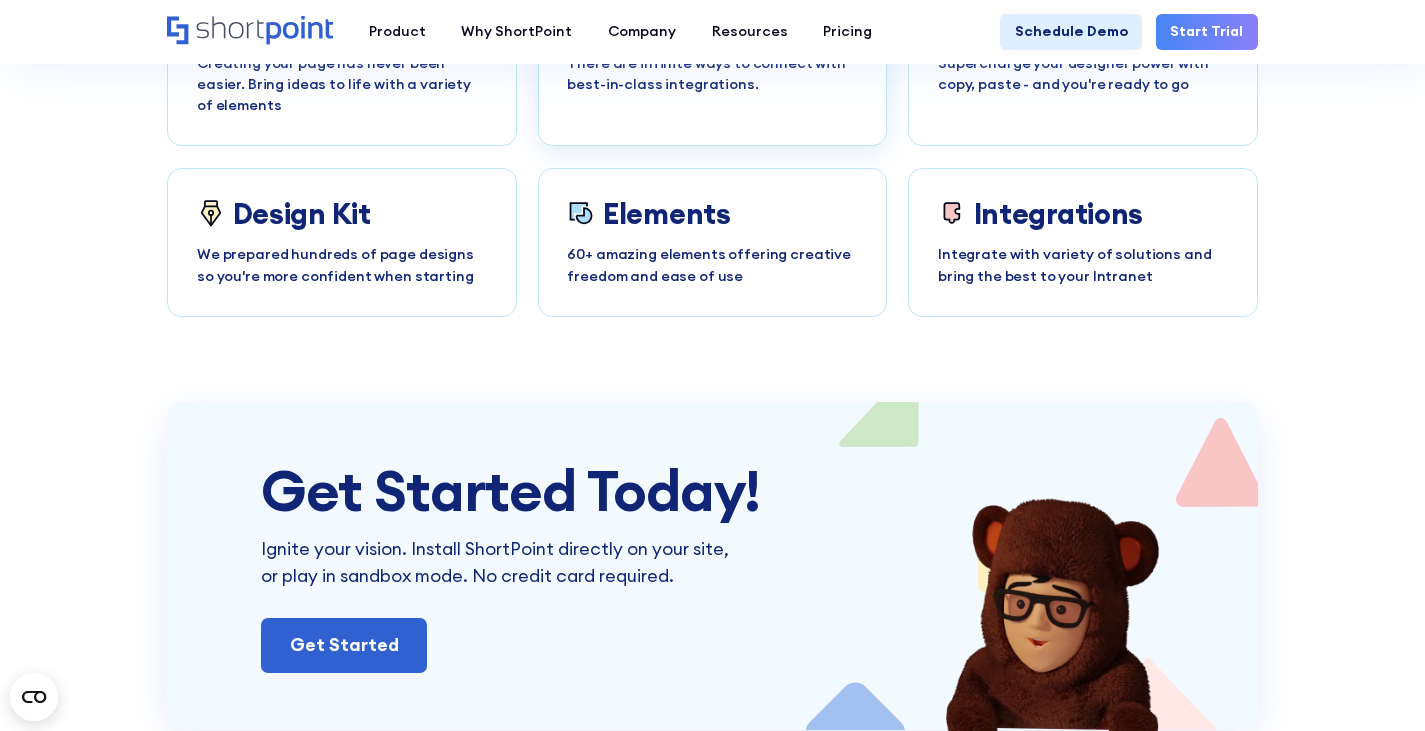 click on "There are infinite ways to connect with best-in-class integrations." at bounding box center [712, 74] 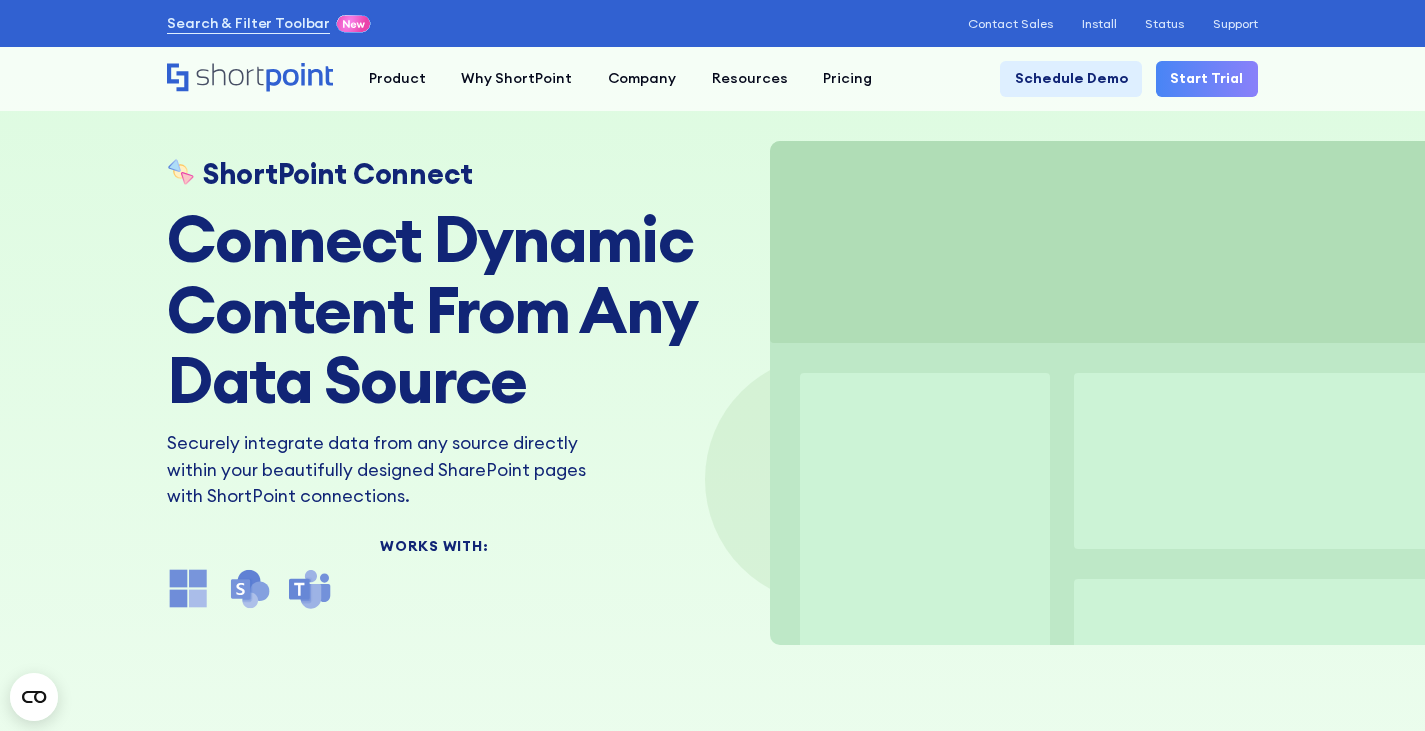 scroll, scrollTop: 95, scrollLeft: 0, axis: vertical 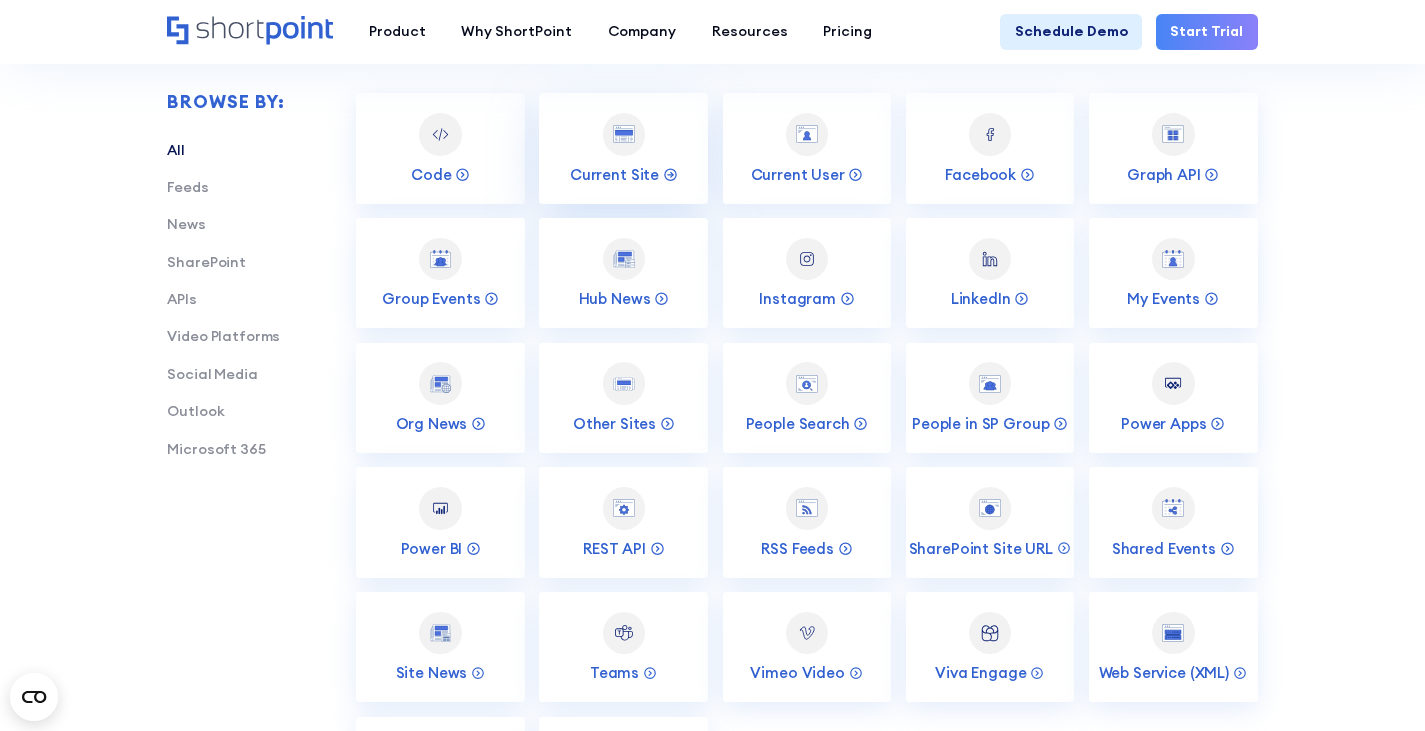 click at bounding box center [624, 134] 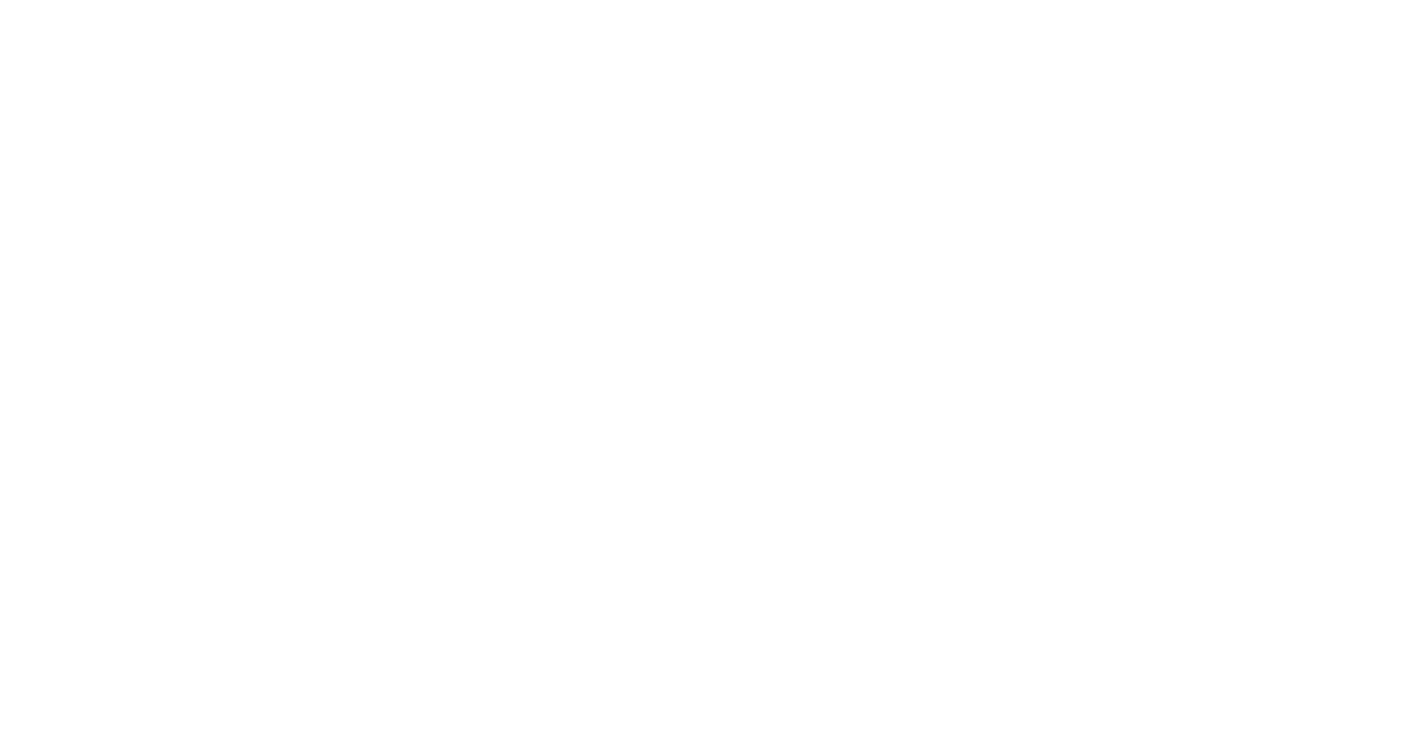 scroll, scrollTop: 0, scrollLeft: 0, axis: both 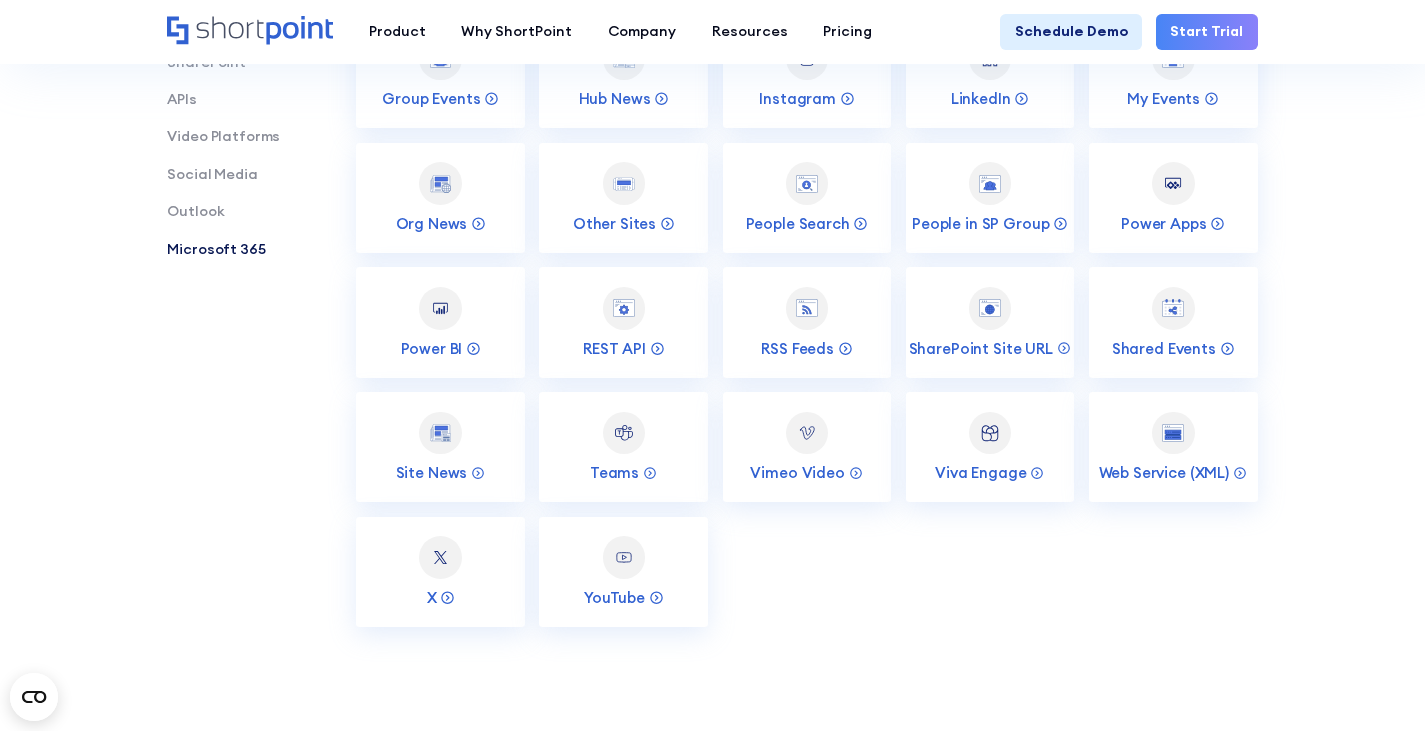 click on "Microsoft 365" at bounding box center [216, 249] 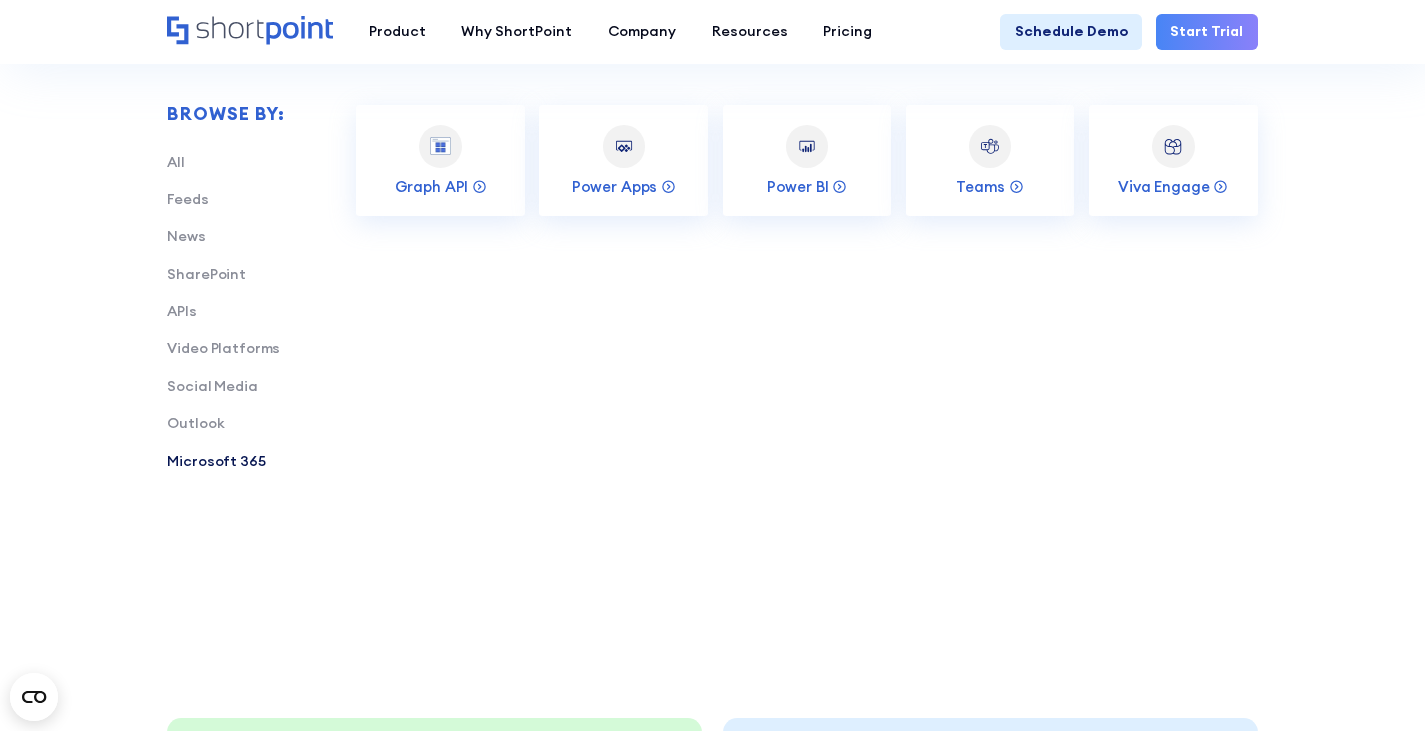 scroll, scrollTop: 2900, scrollLeft: 0, axis: vertical 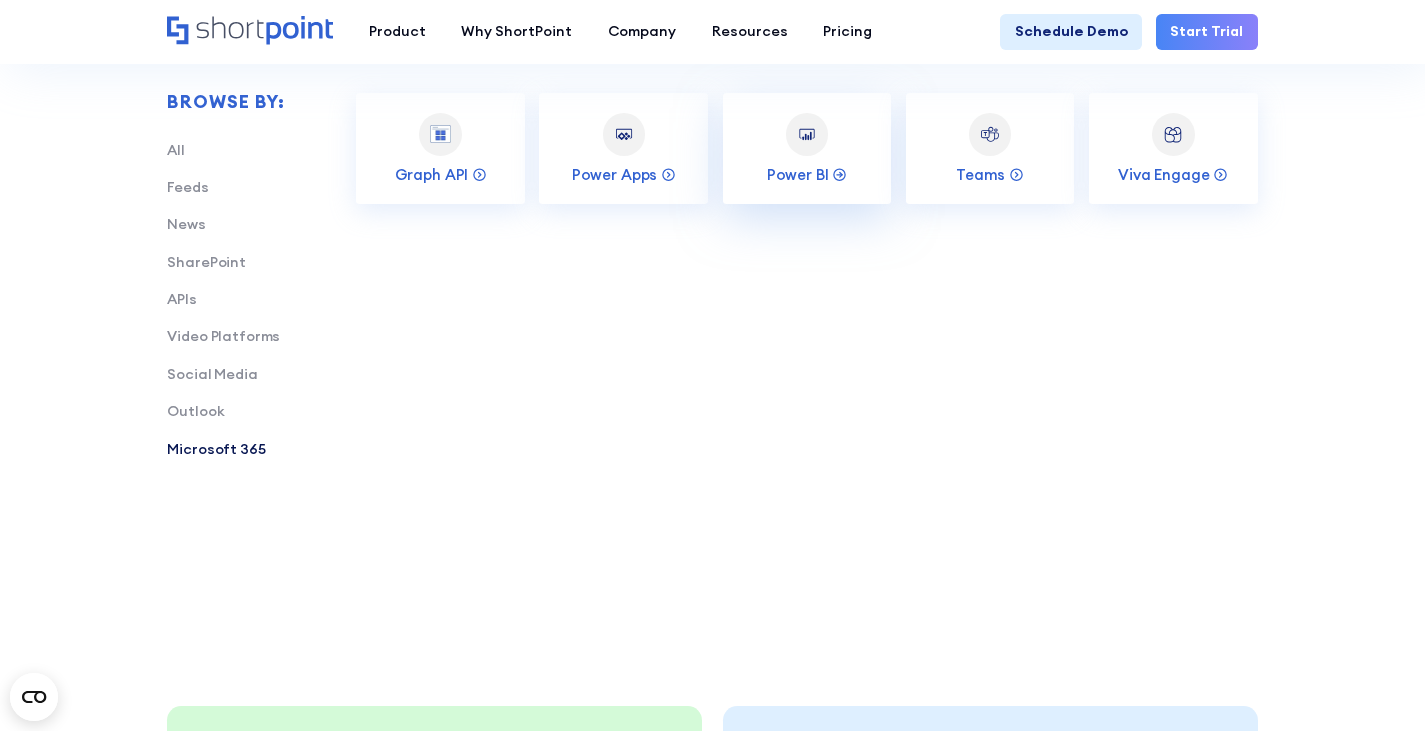 click at bounding box center [806, 134] 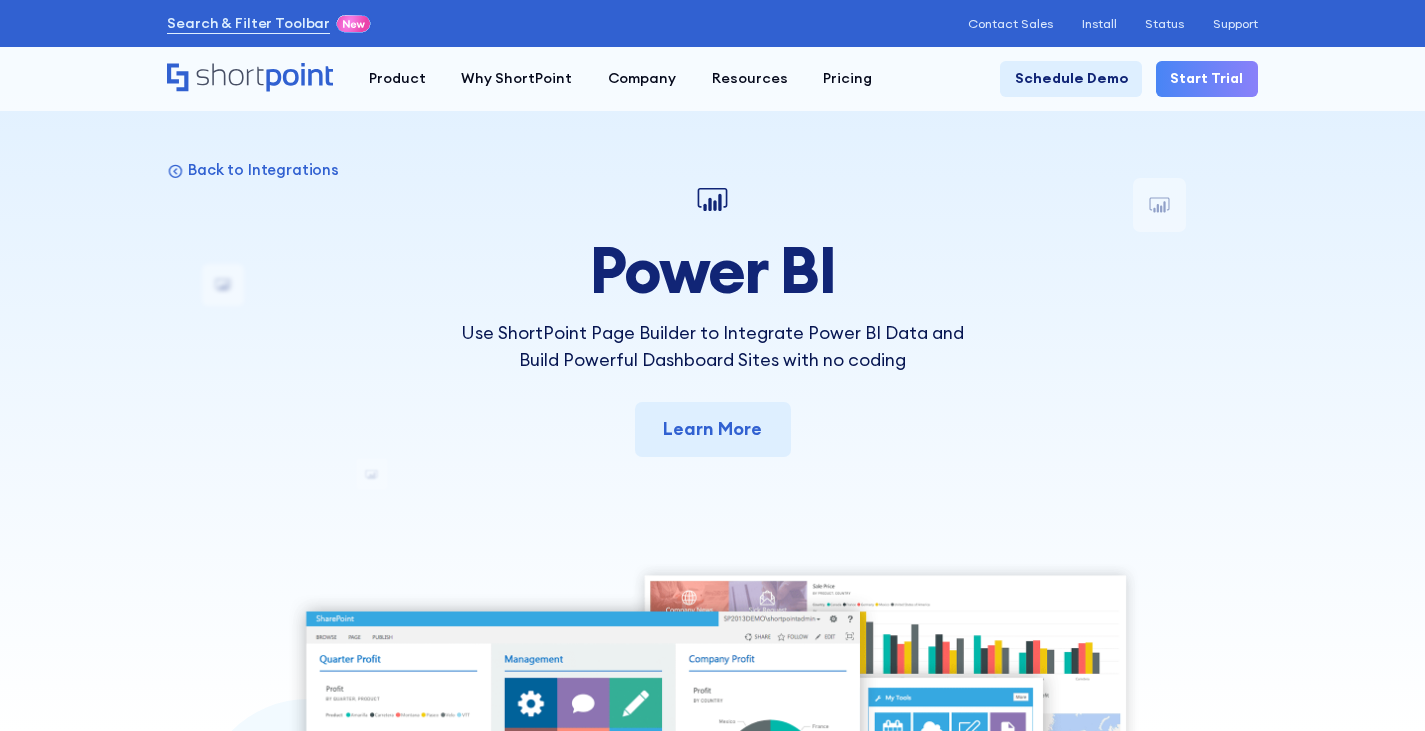 scroll, scrollTop: 0, scrollLeft: 0, axis: both 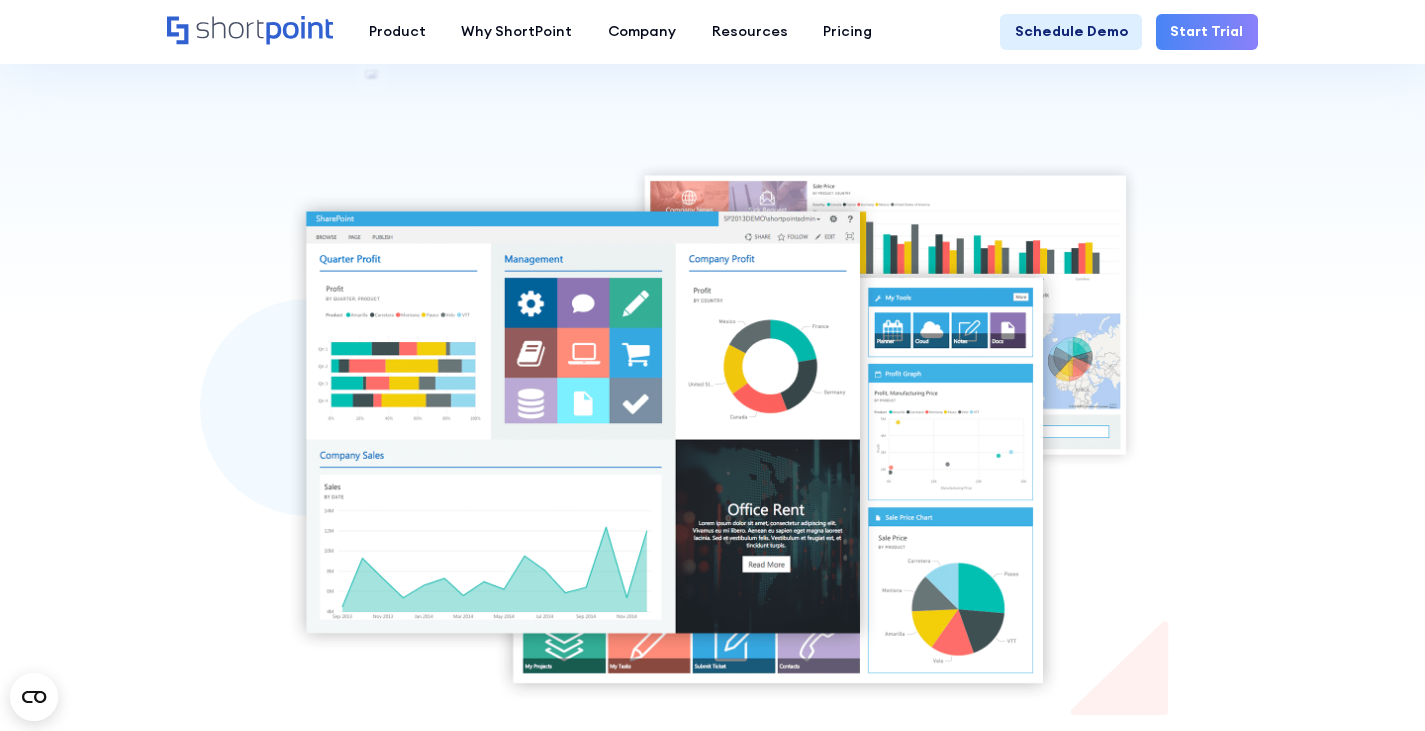 click at bounding box center [712, 433] 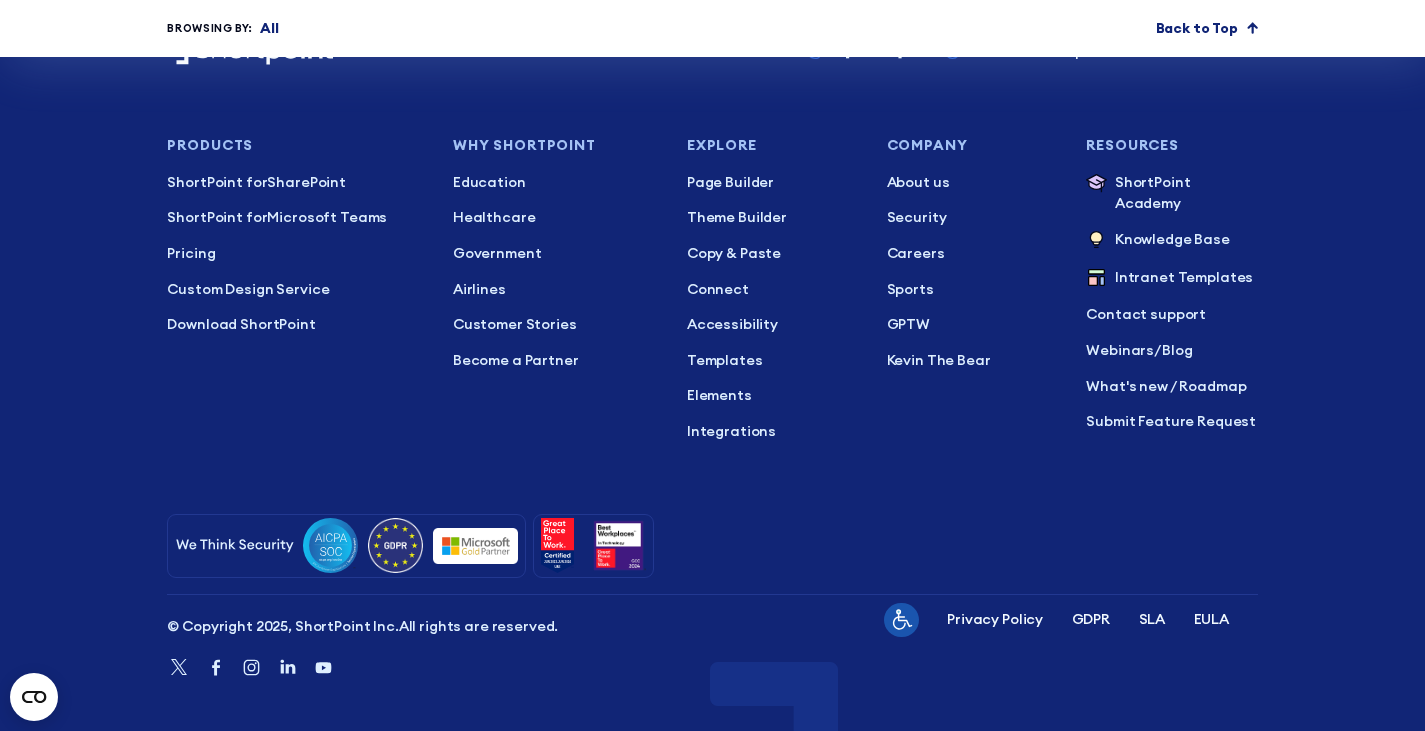 scroll, scrollTop: 7779, scrollLeft: 0, axis: vertical 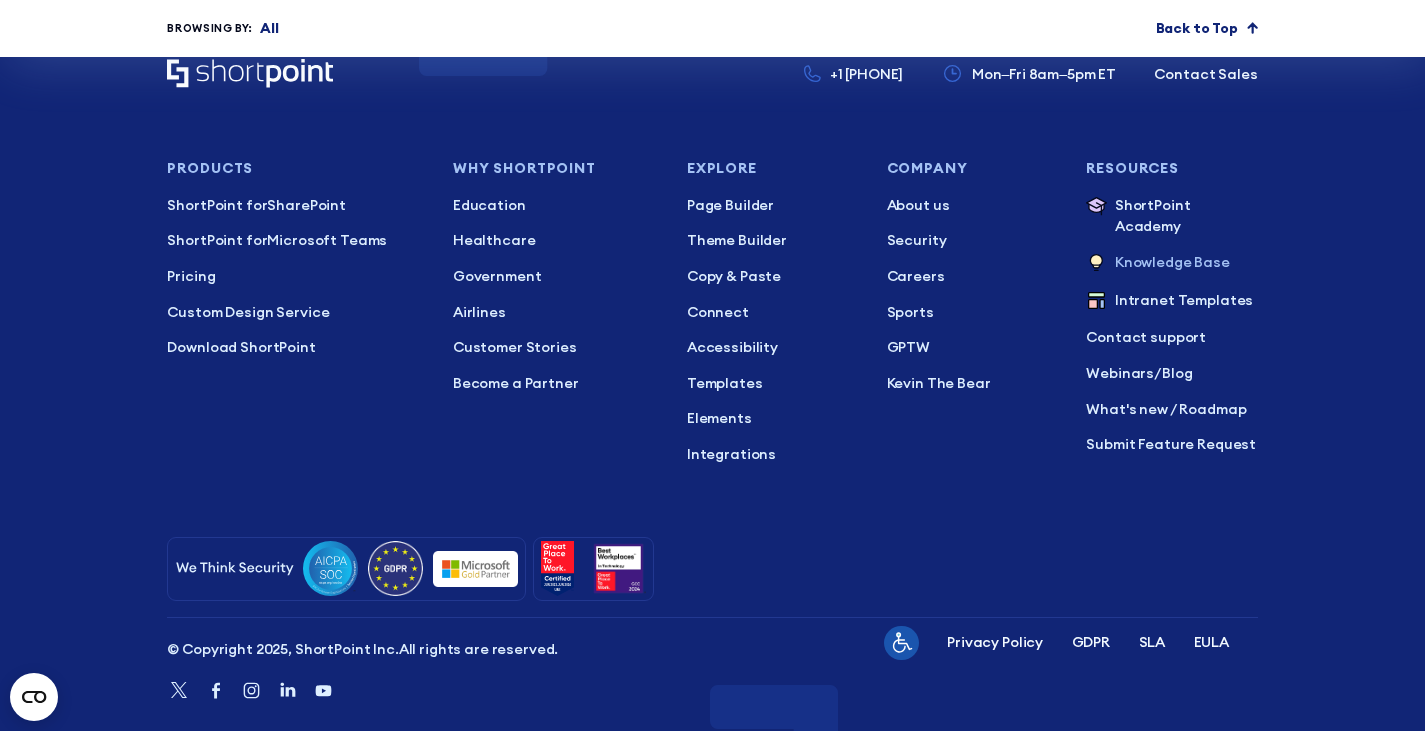 click on "Knowledge Base" at bounding box center (1172, 264) 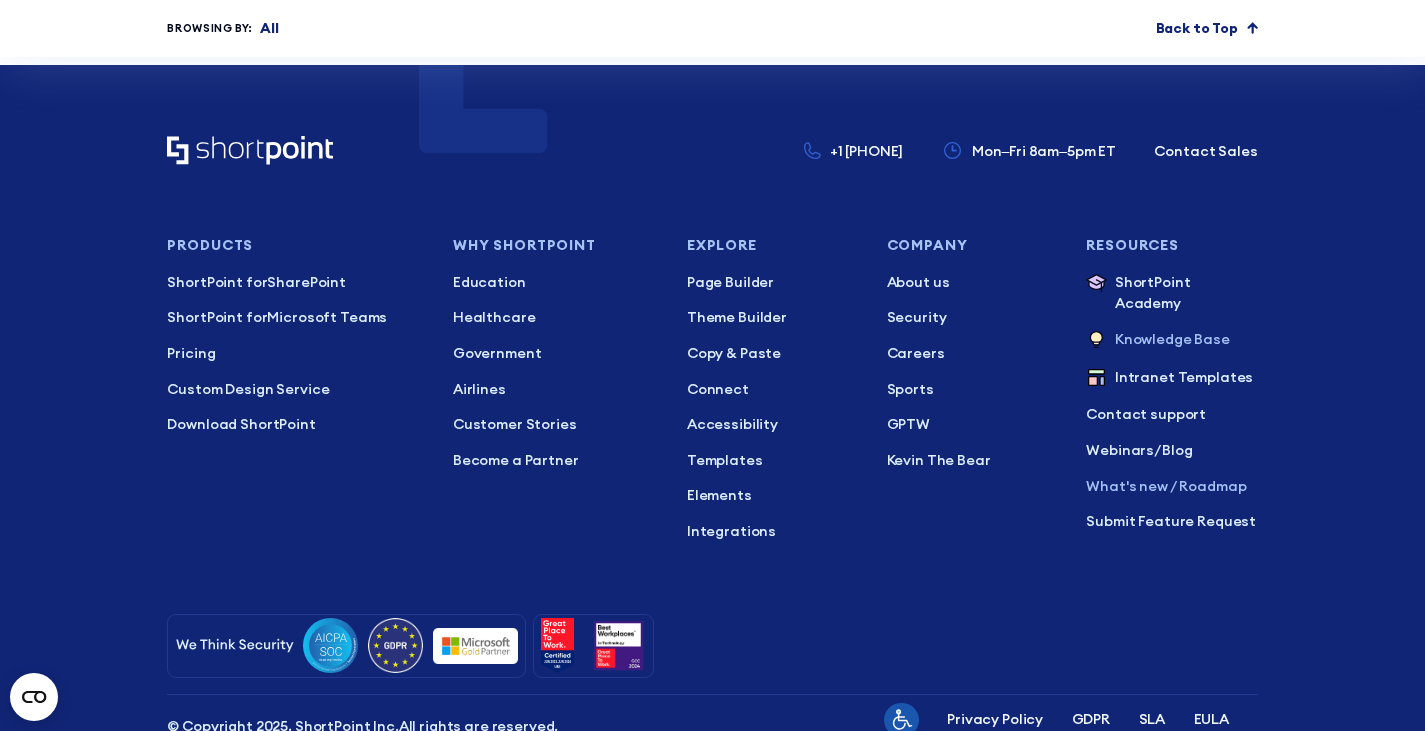 scroll, scrollTop: 7679, scrollLeft: 0, axis: vertical 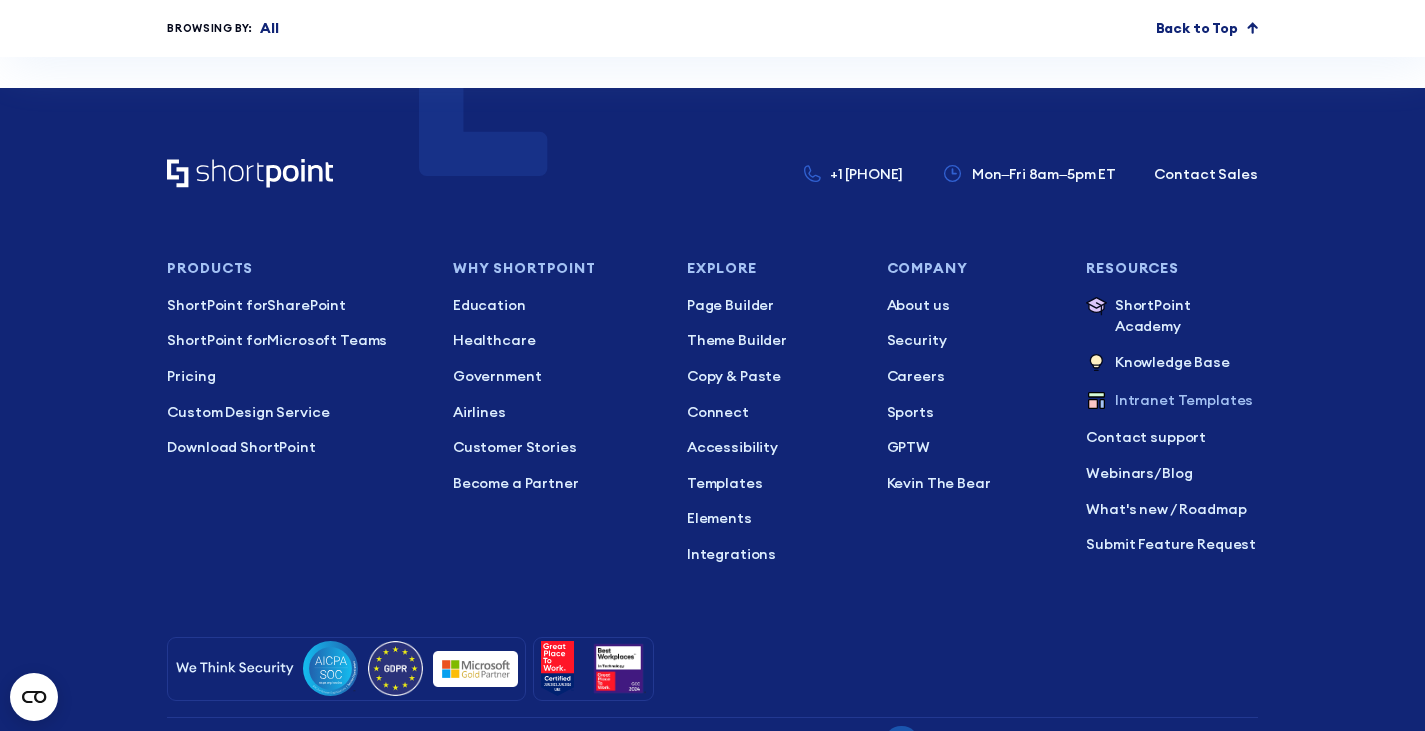 click on "Intranet Templates" at bounding box center (1184, 402) 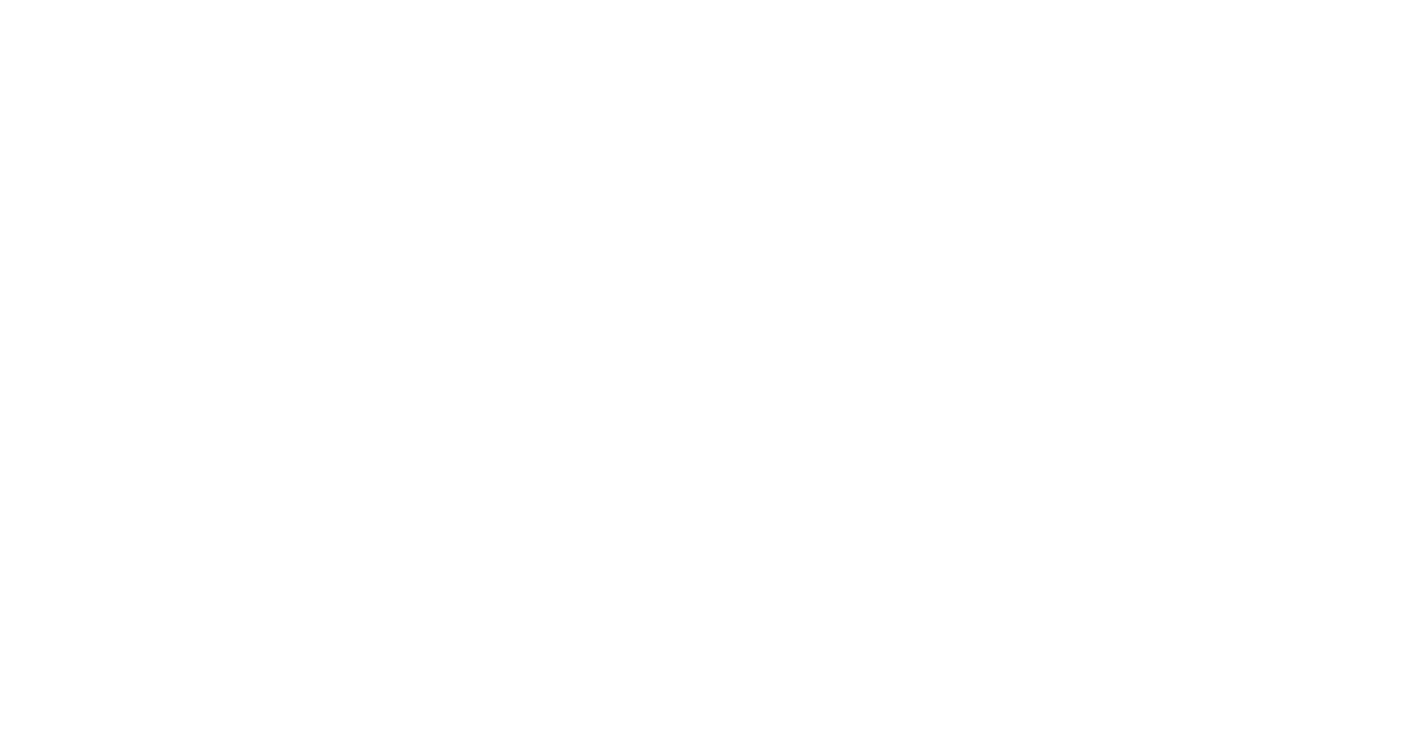 scroll, scrollTop: 0, scrollLeft: 0, axis: both 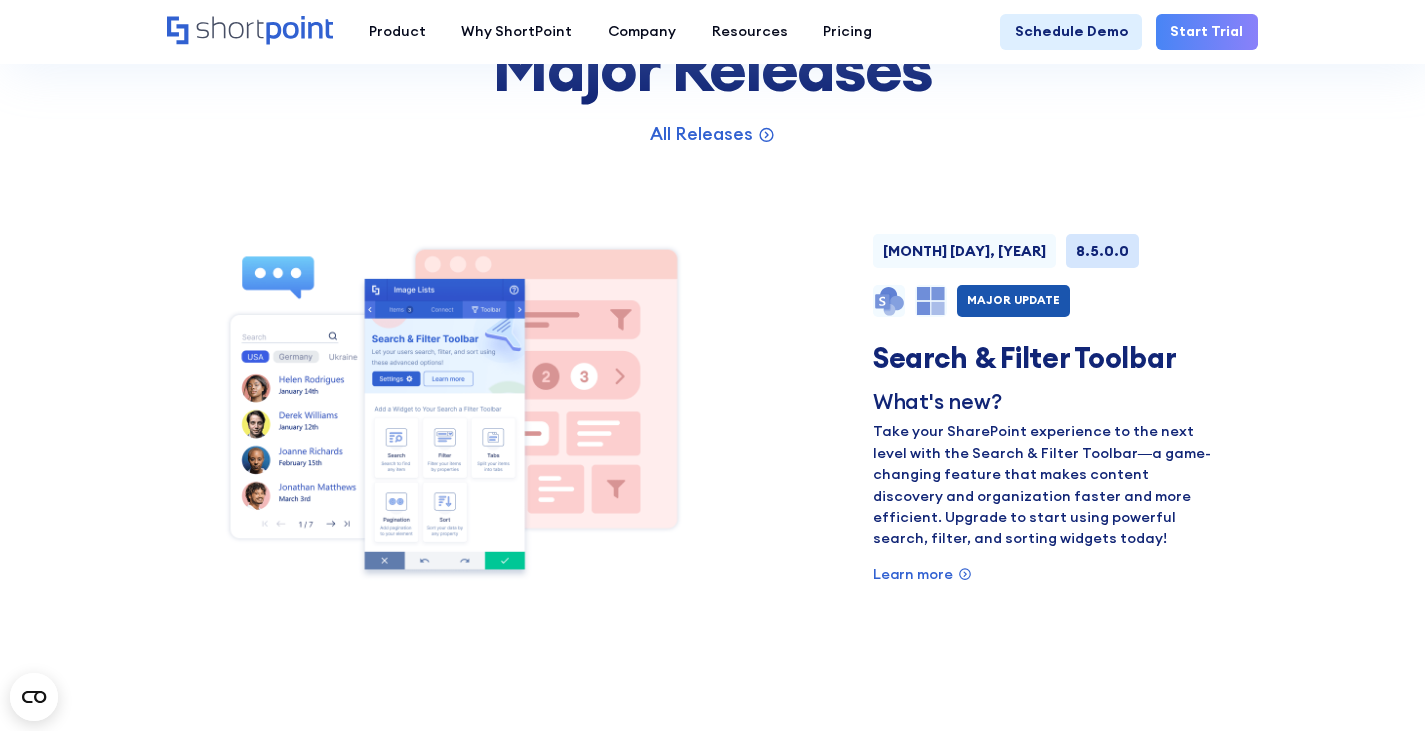 drag, startPoint x: 357, startPoint y: 393, endPoint x: 579, endPoint y: 385, distance: 222.1441 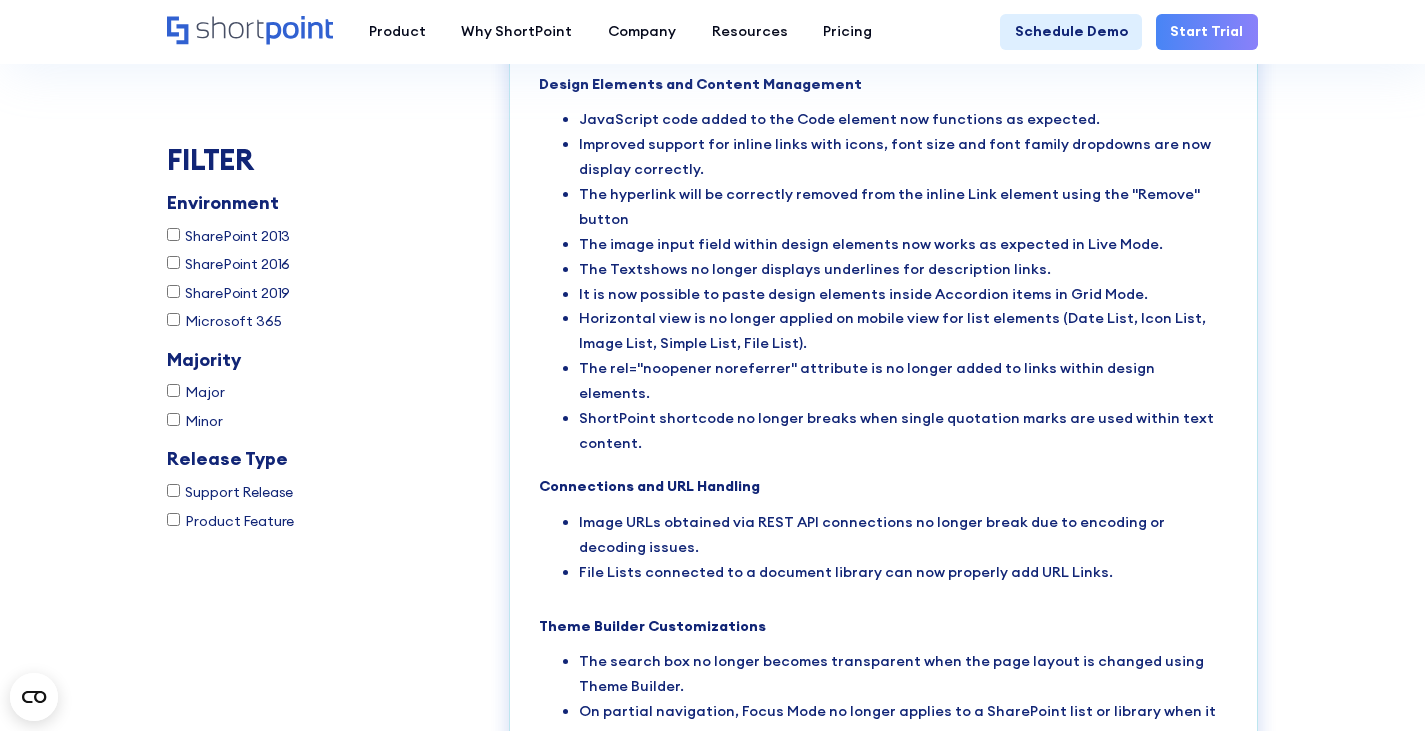 scroll, scrollTop: 3100, scrollLeft: 0, axis: vertical 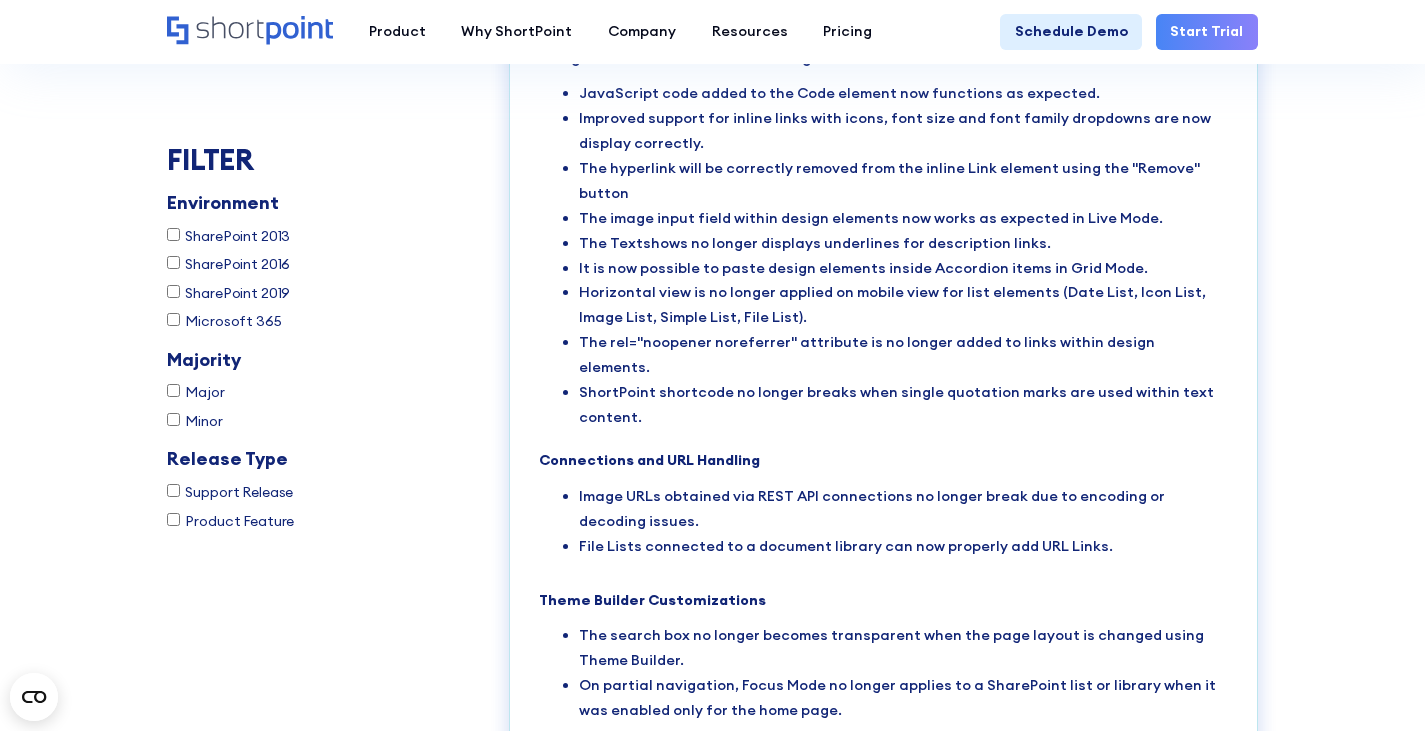 click on "ShortPoint shortcode no longer breaks when single quotation marks are used within text content." at bounding box center (903, 405) 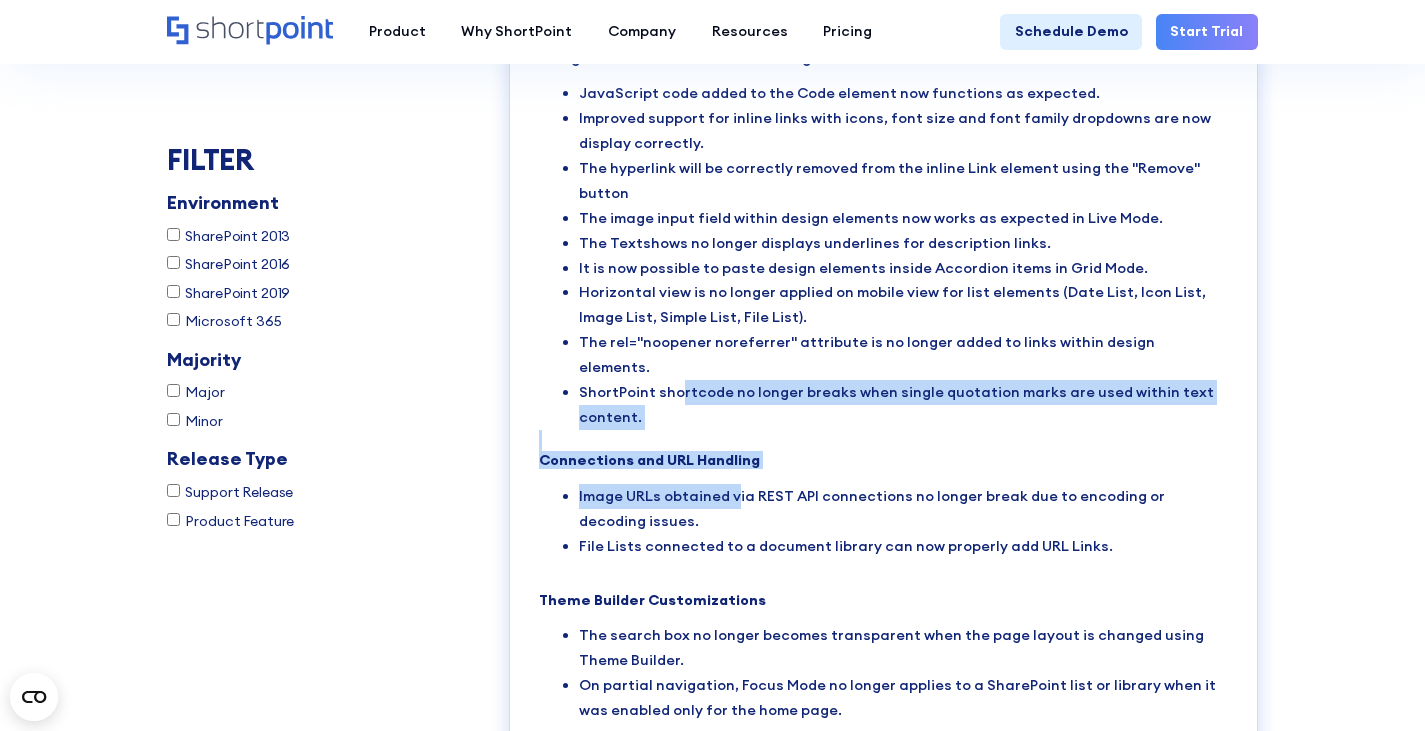 drag, startPoint x: 678, startPoint y: 344, endPoint x: 732, endPoint y: 445, distance: 114.52947 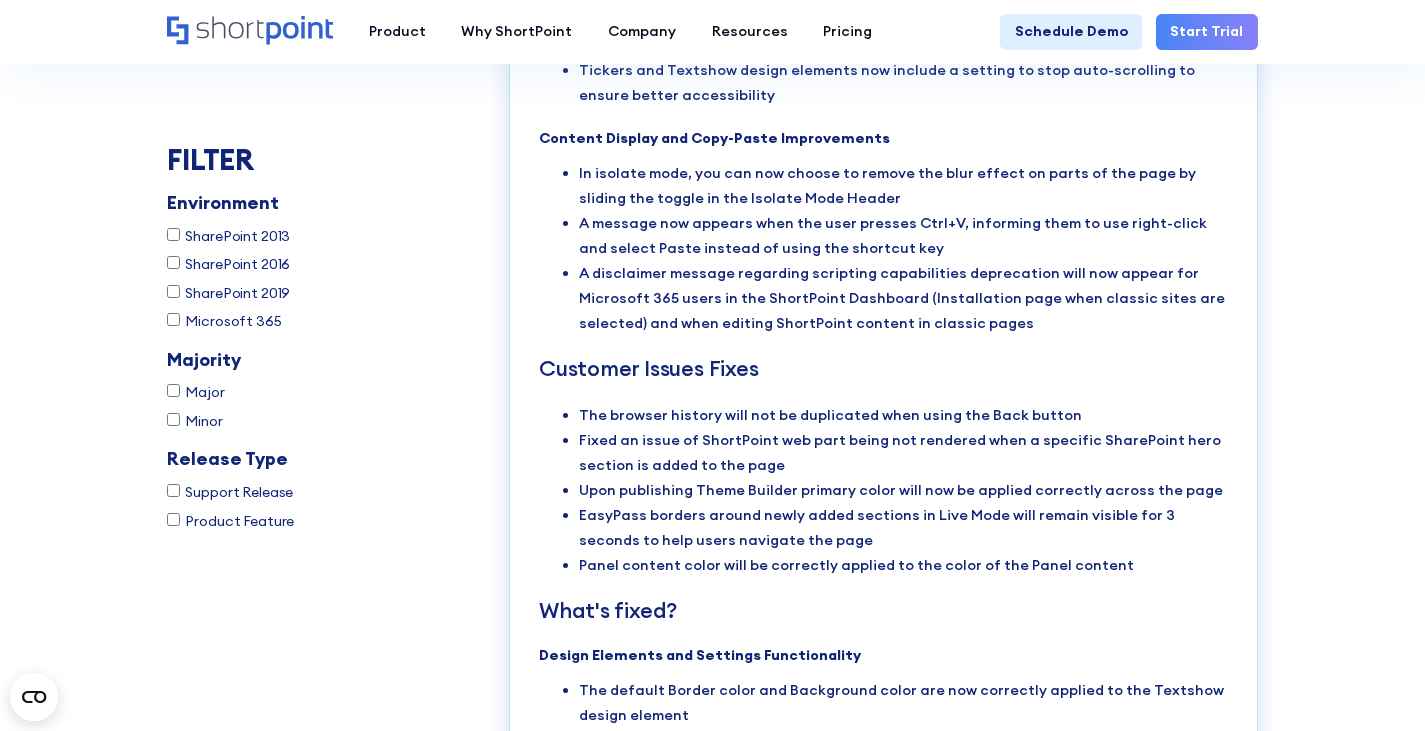 scroll, scrollTop: 12300, scrollLeft: 0, axis: vertical 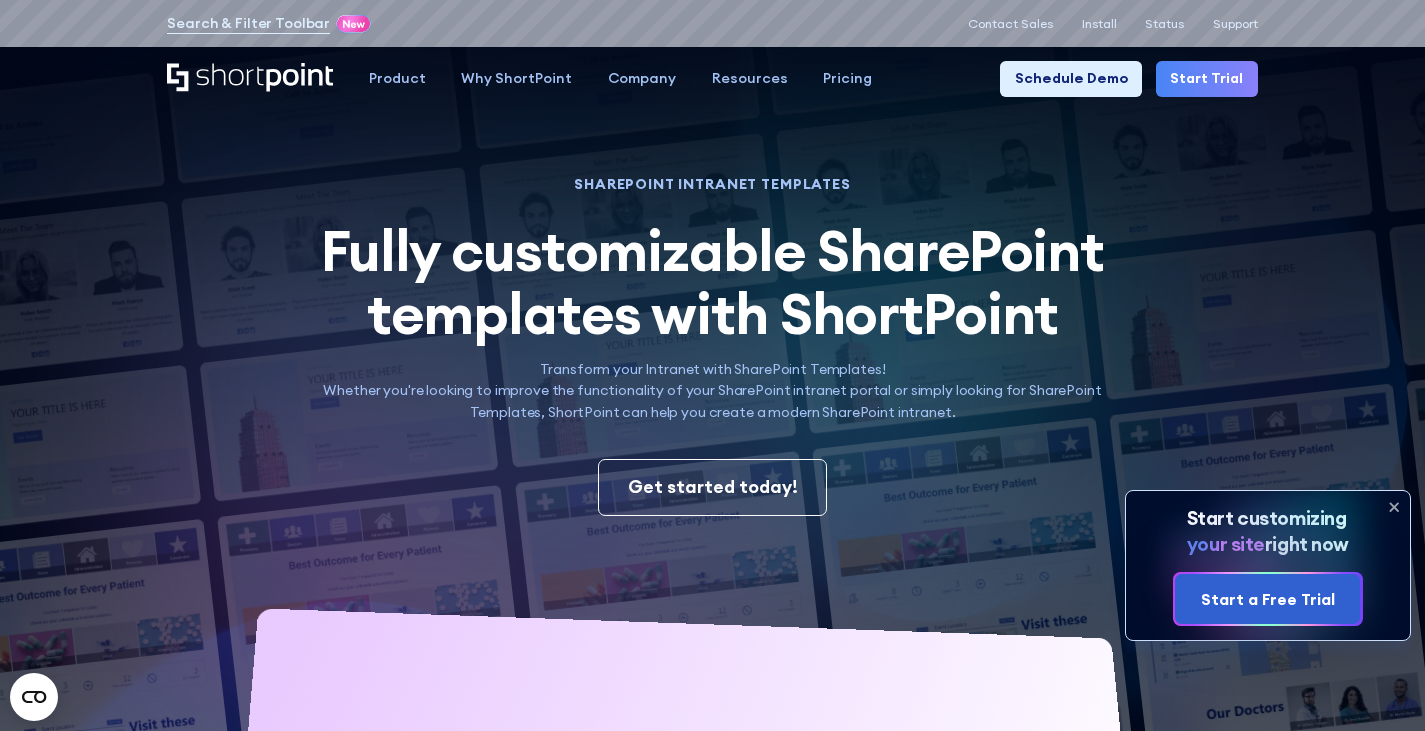 click 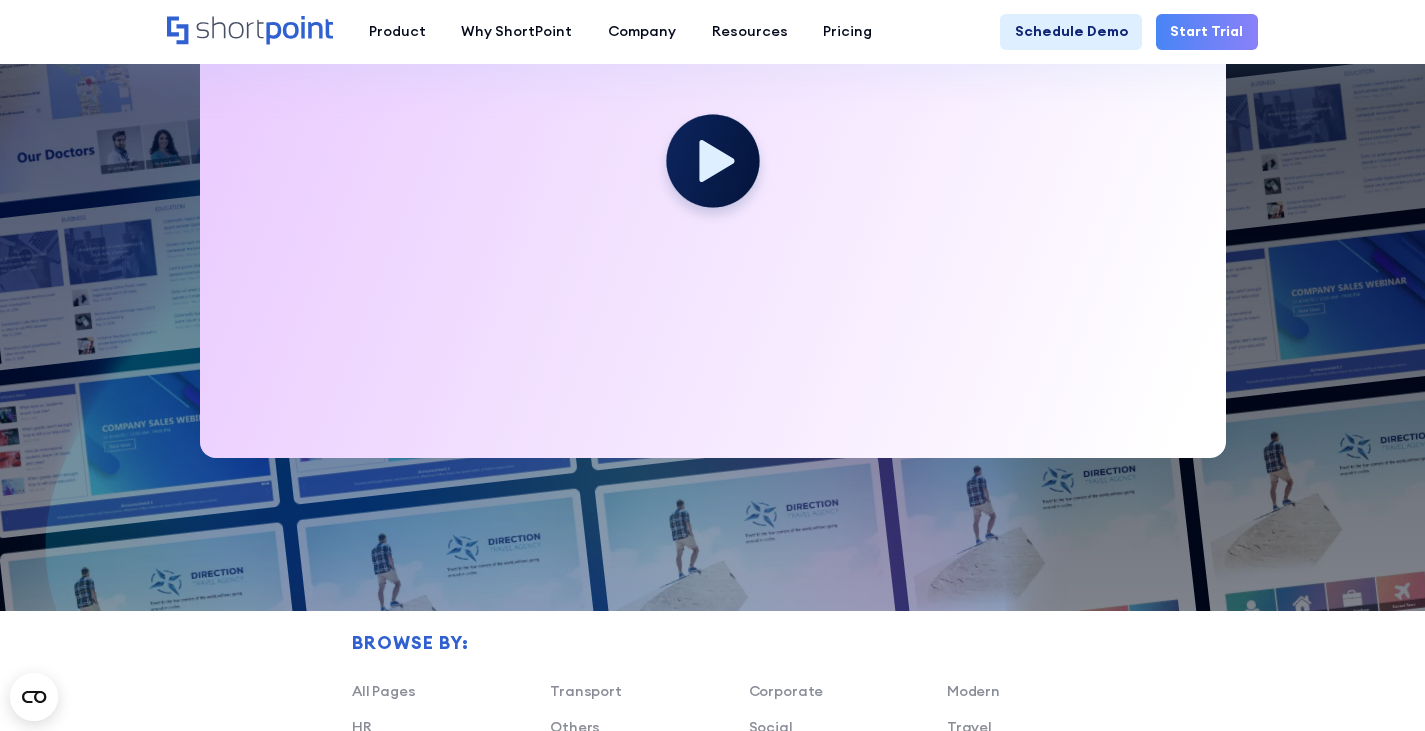 scroll, scrollTop: 700, scrollLeft: 0, axis: vertical 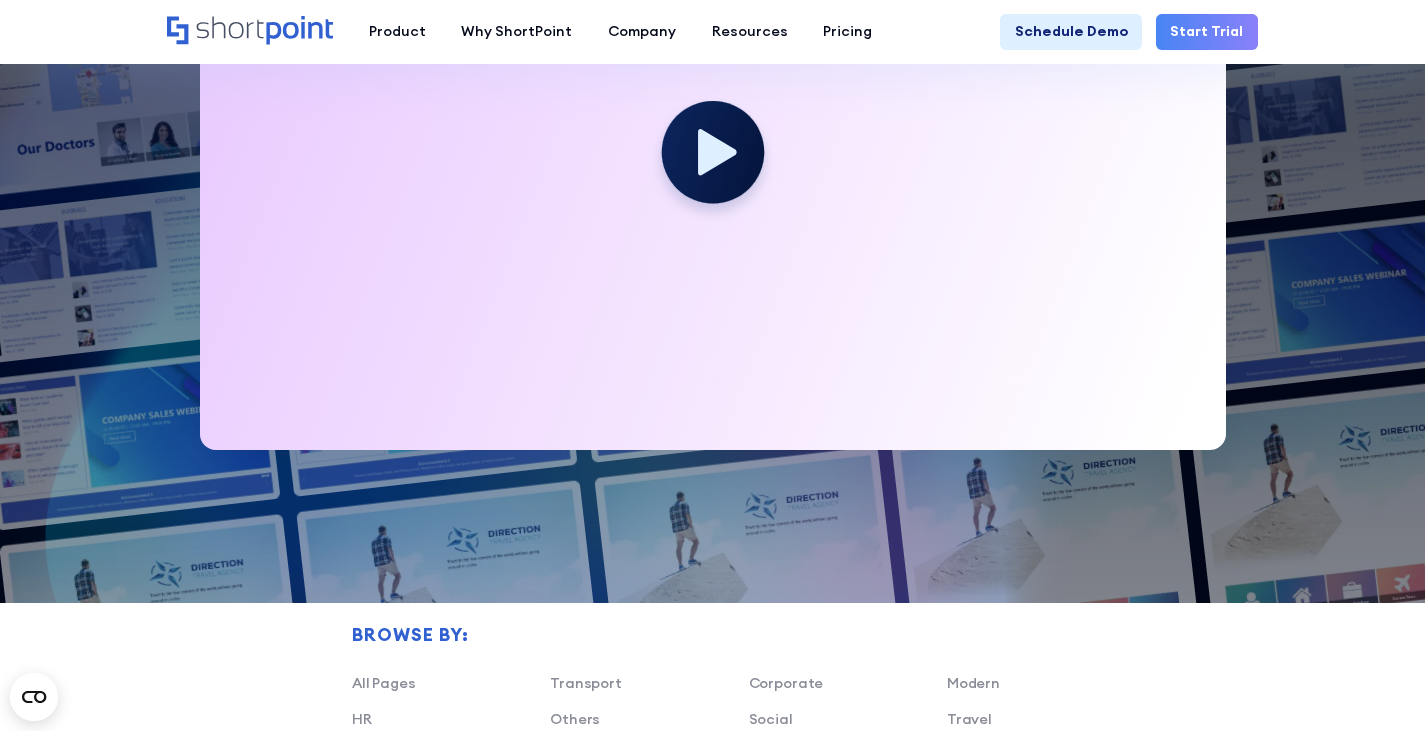 click 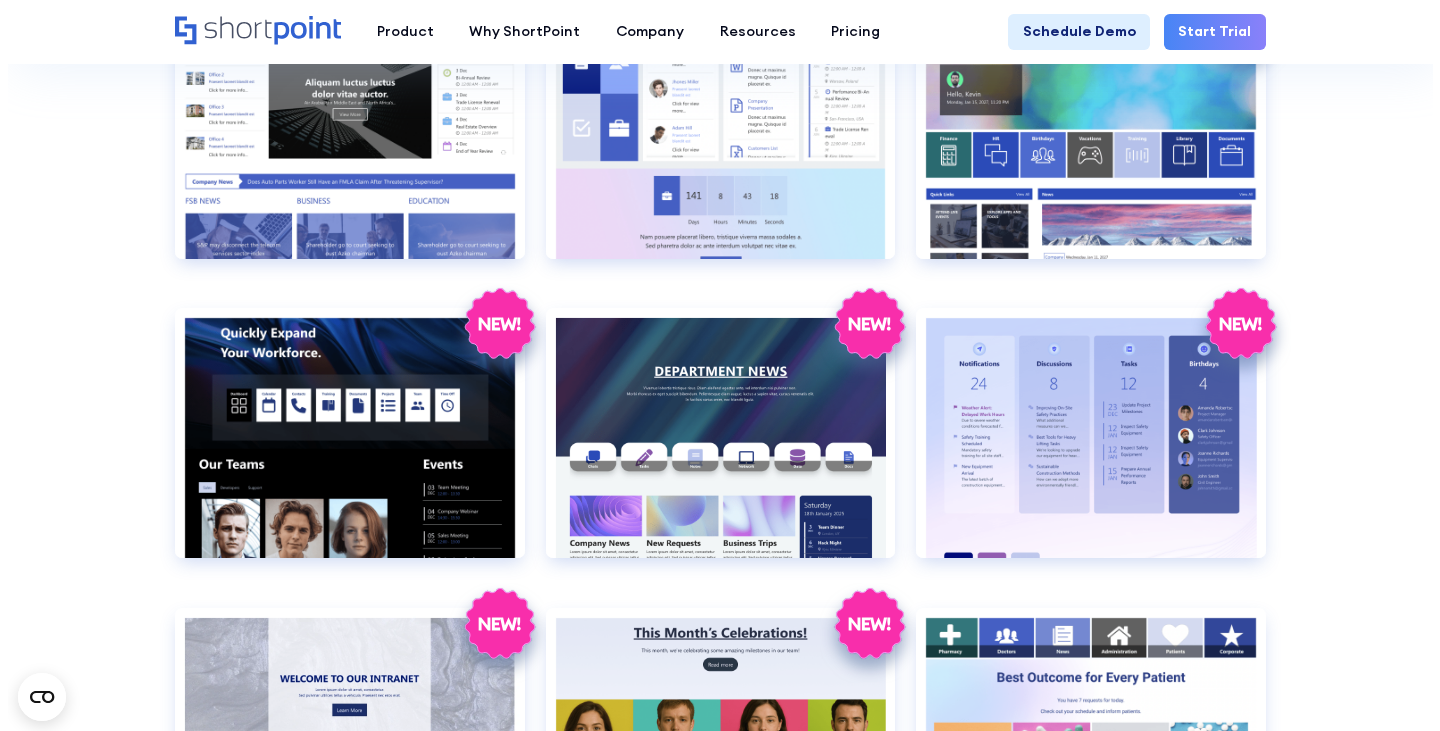 scroll, scrollTop: 2500, scrollLeft: 0, axis: vertical 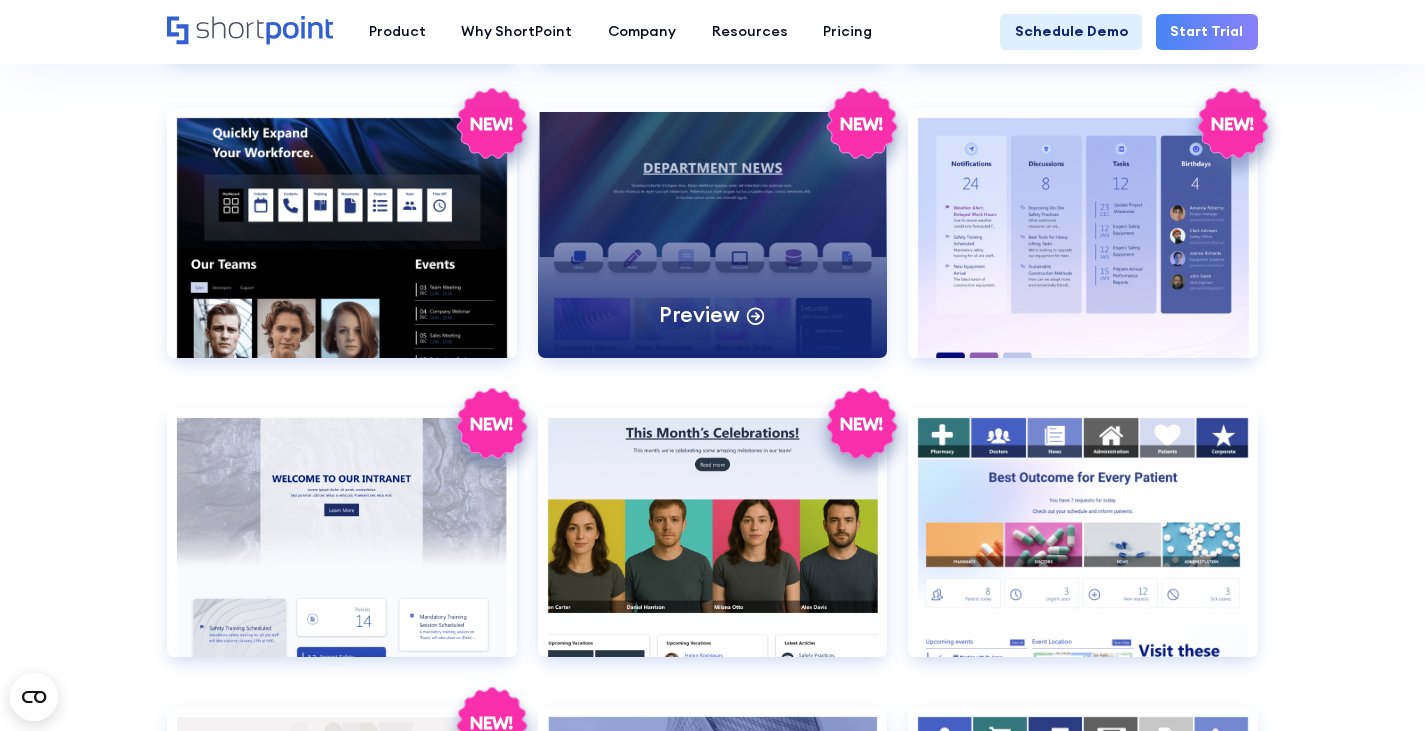 click on "Preview" at bounding box center [712, 232] 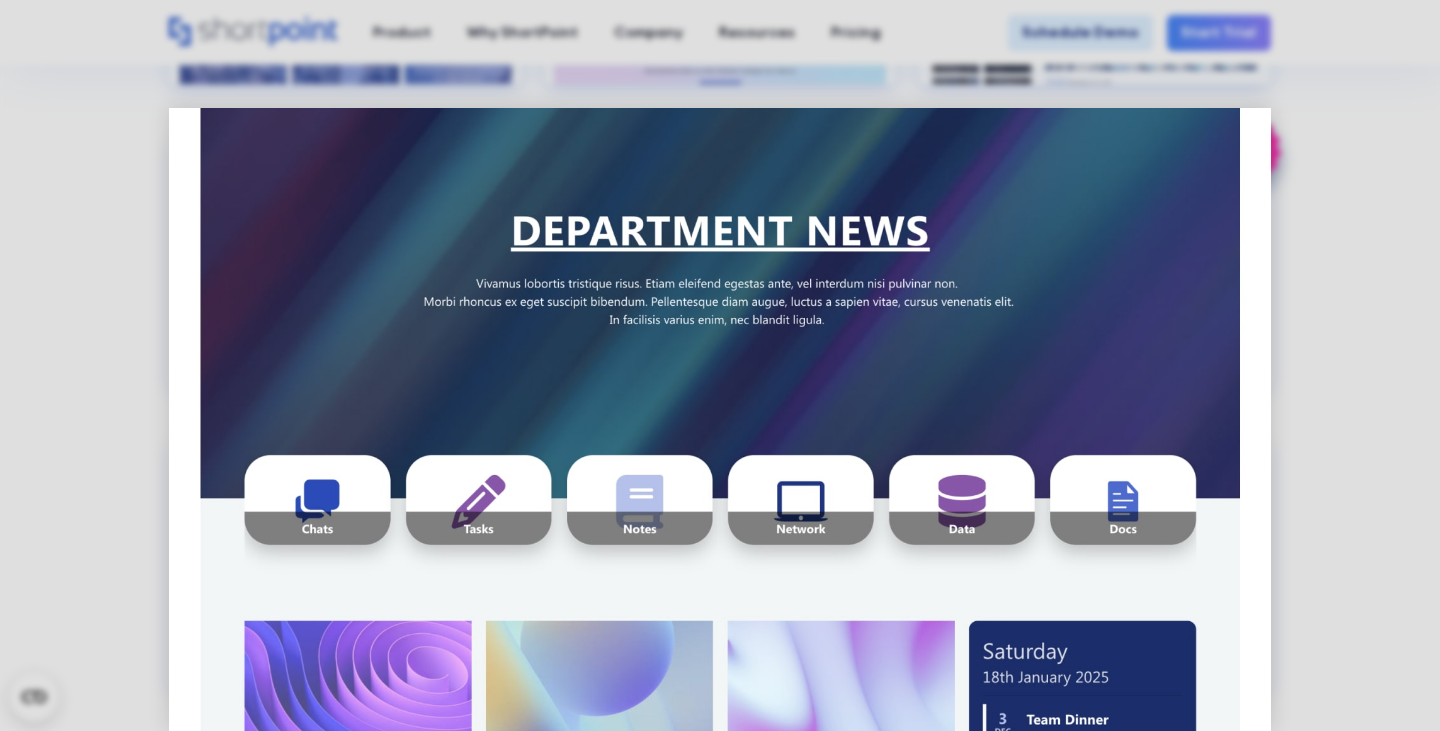 scroll, scrollTop: 100, scrollLeft: 0, axis: vertical 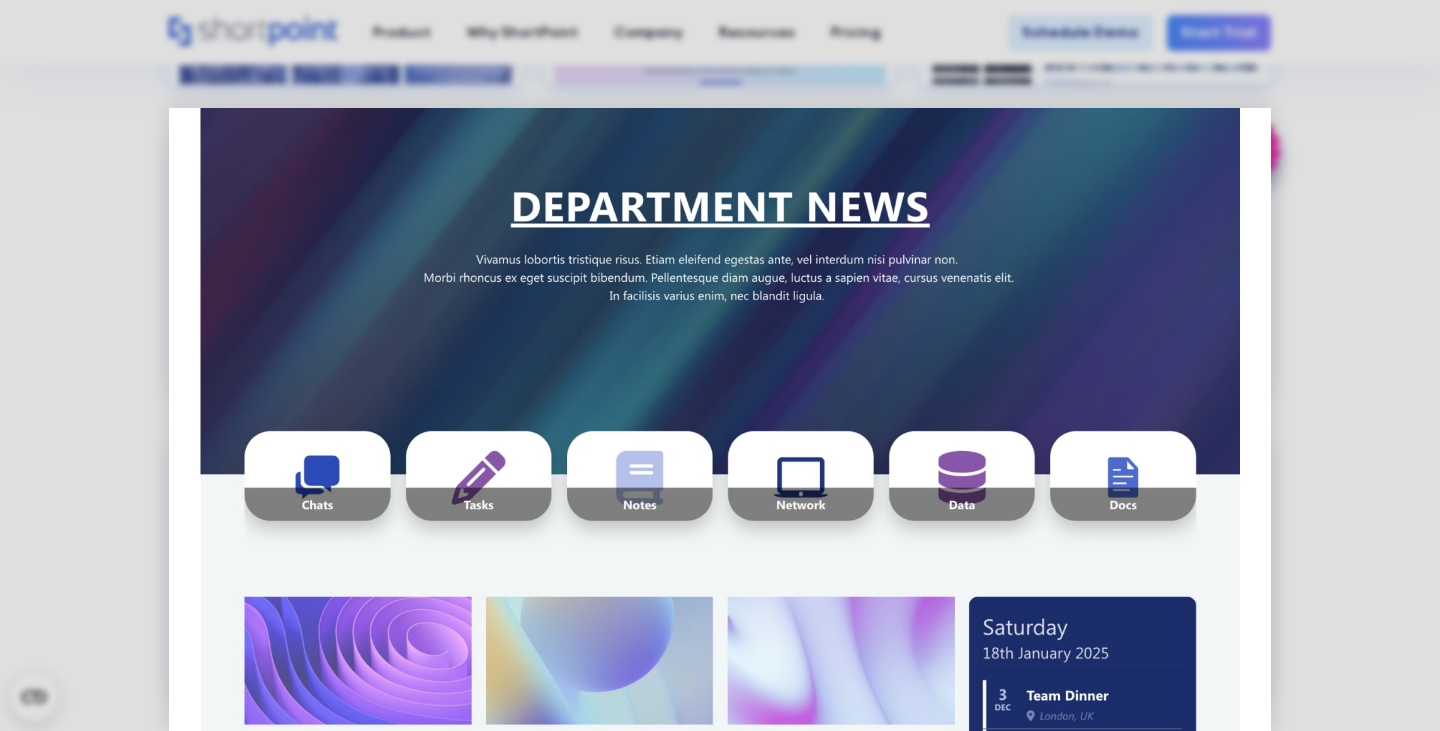 click at bounding box center [720, 1071] 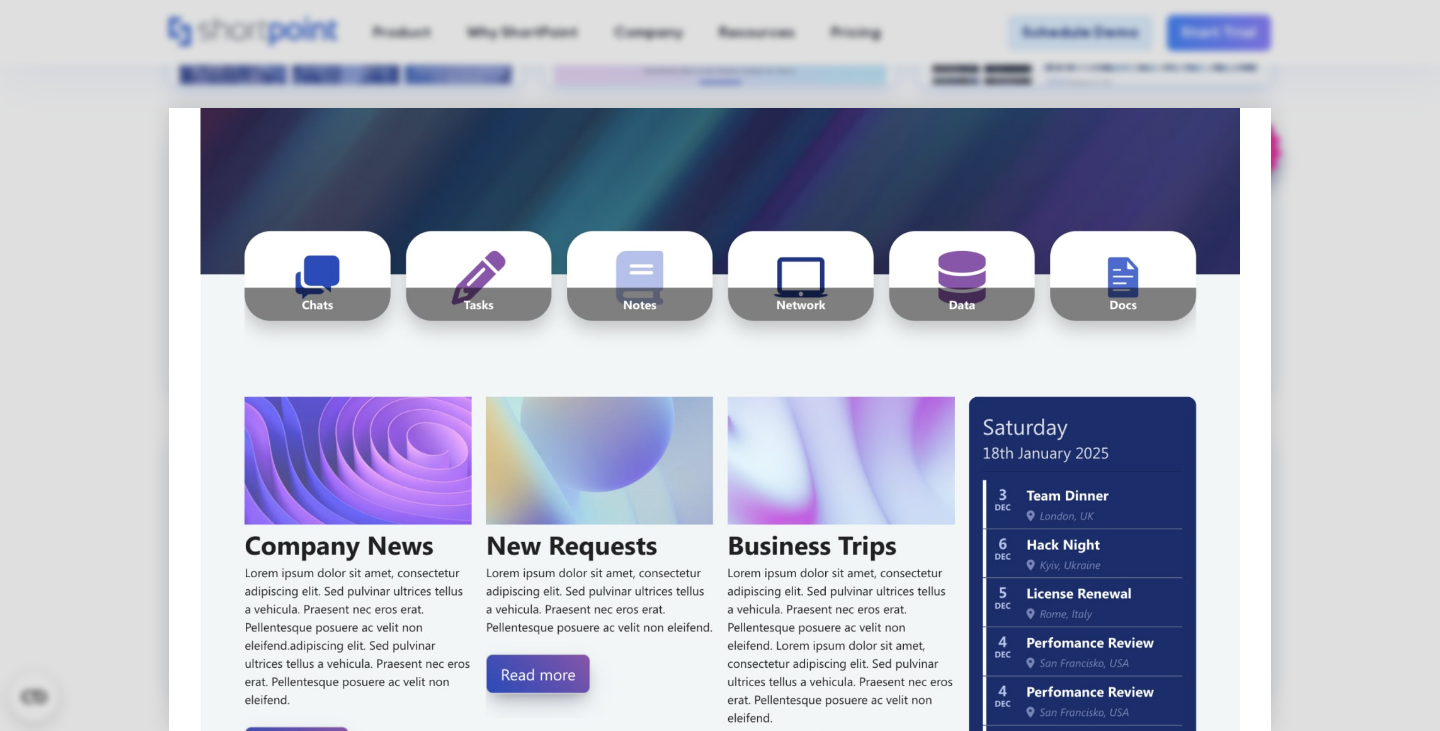 scroll, scrollTop: 400, scrollLeft: 0, axis: vertical 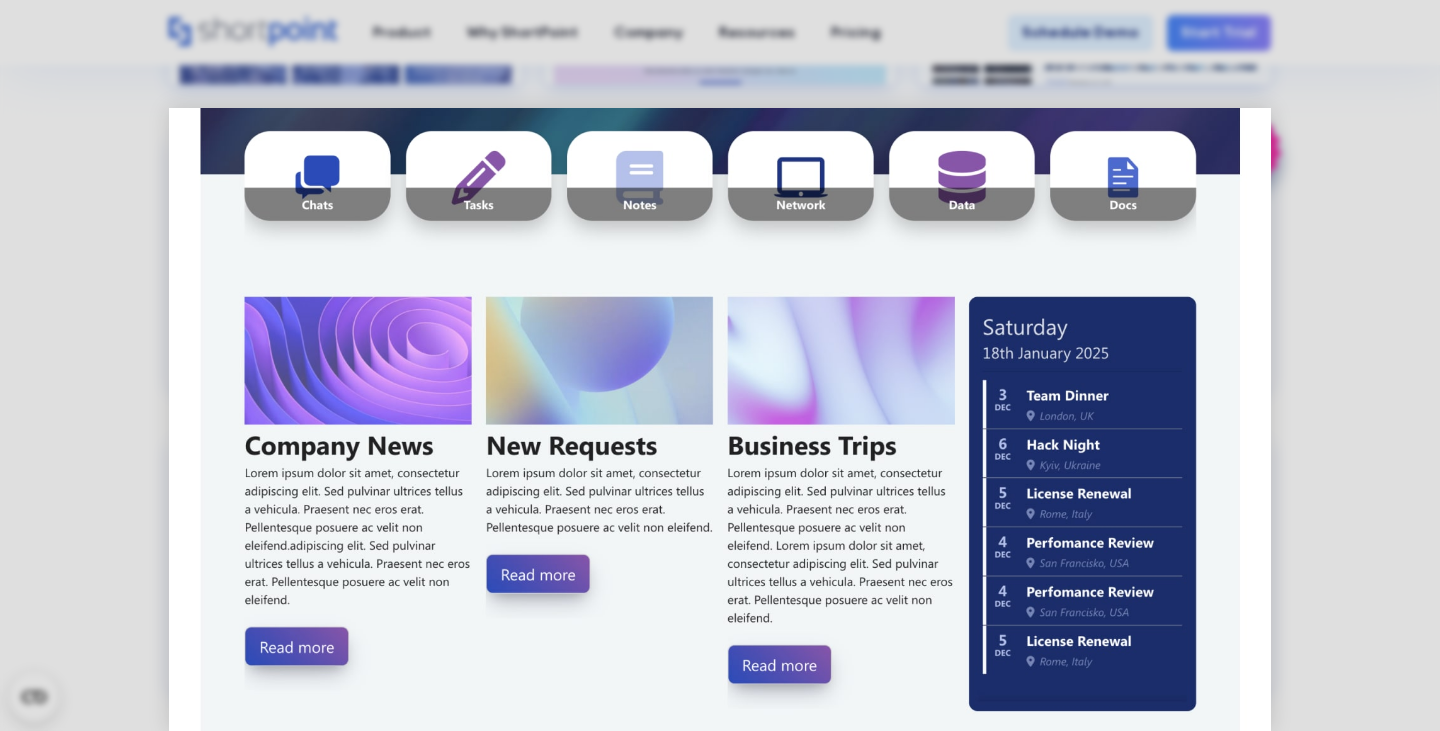 click at bounding box center (720, 771) 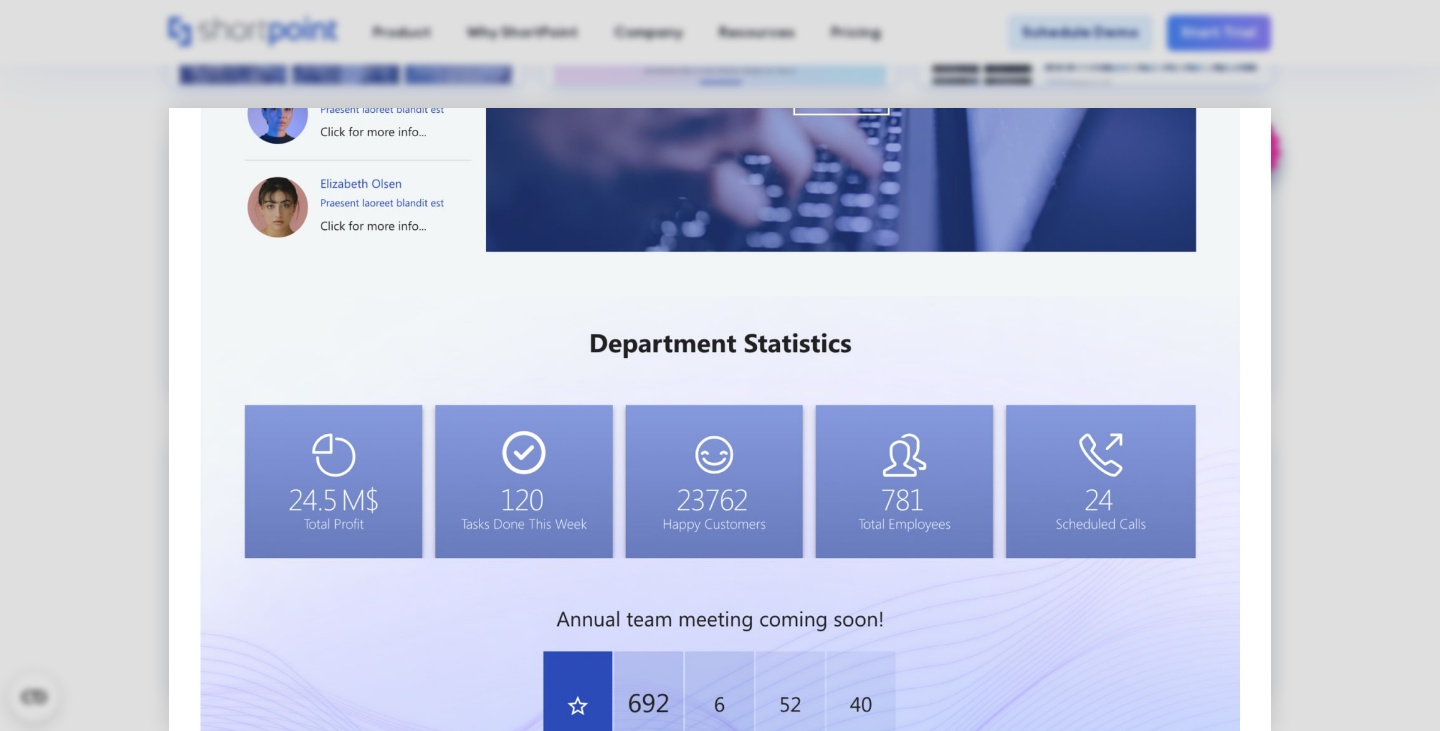 scroll, scrollTop: 1477, scrollLeft: 0, axis: vertical 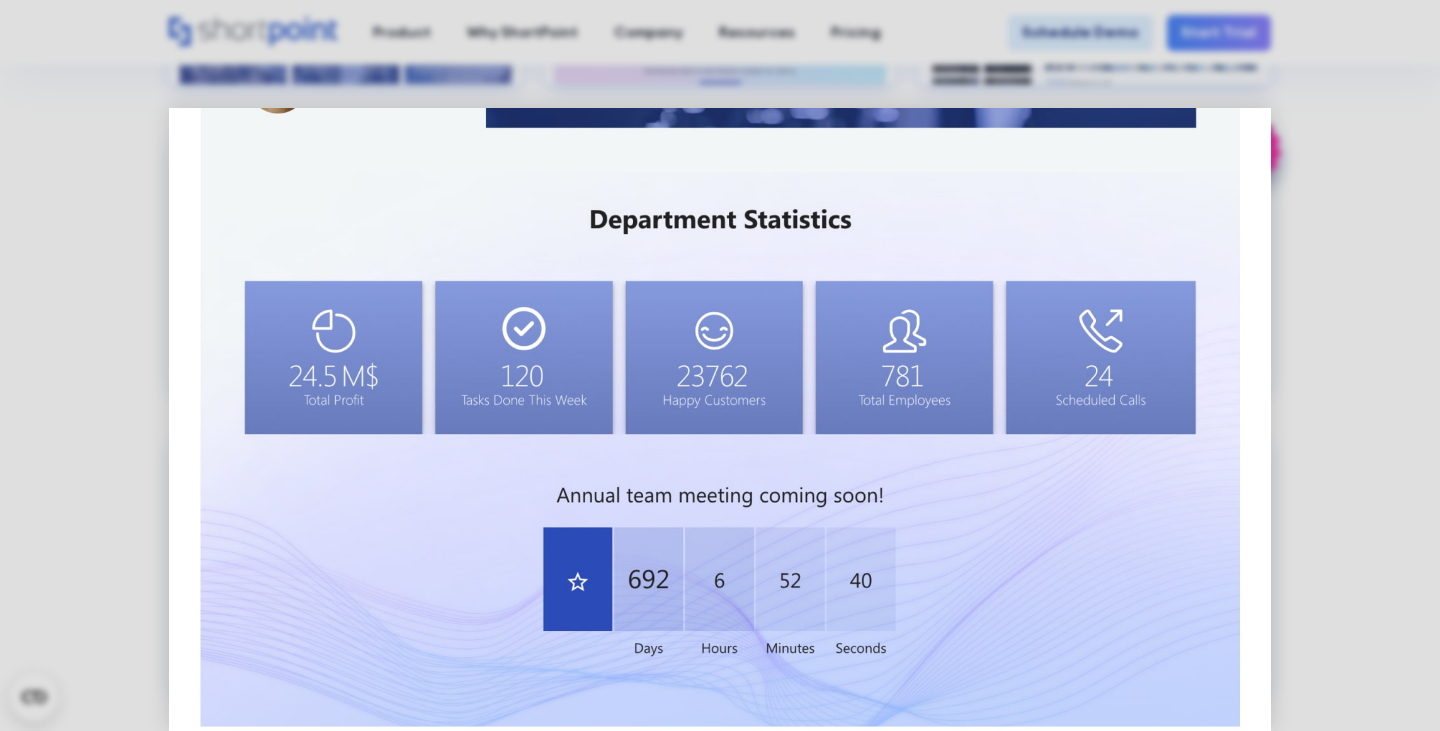 click at bounding box center (720, -306) 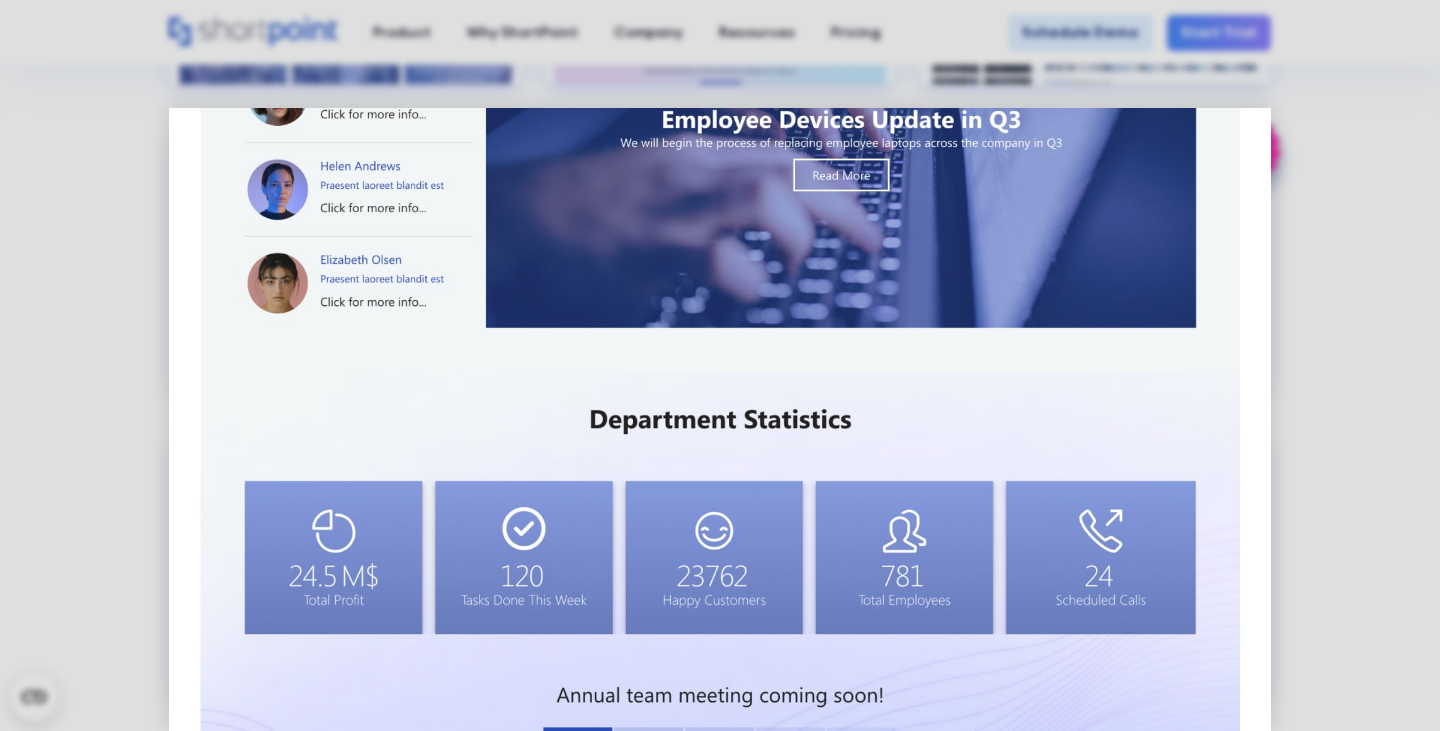 scroll, scrollTop: 1077, scrollLeft: 0, axis: vertical 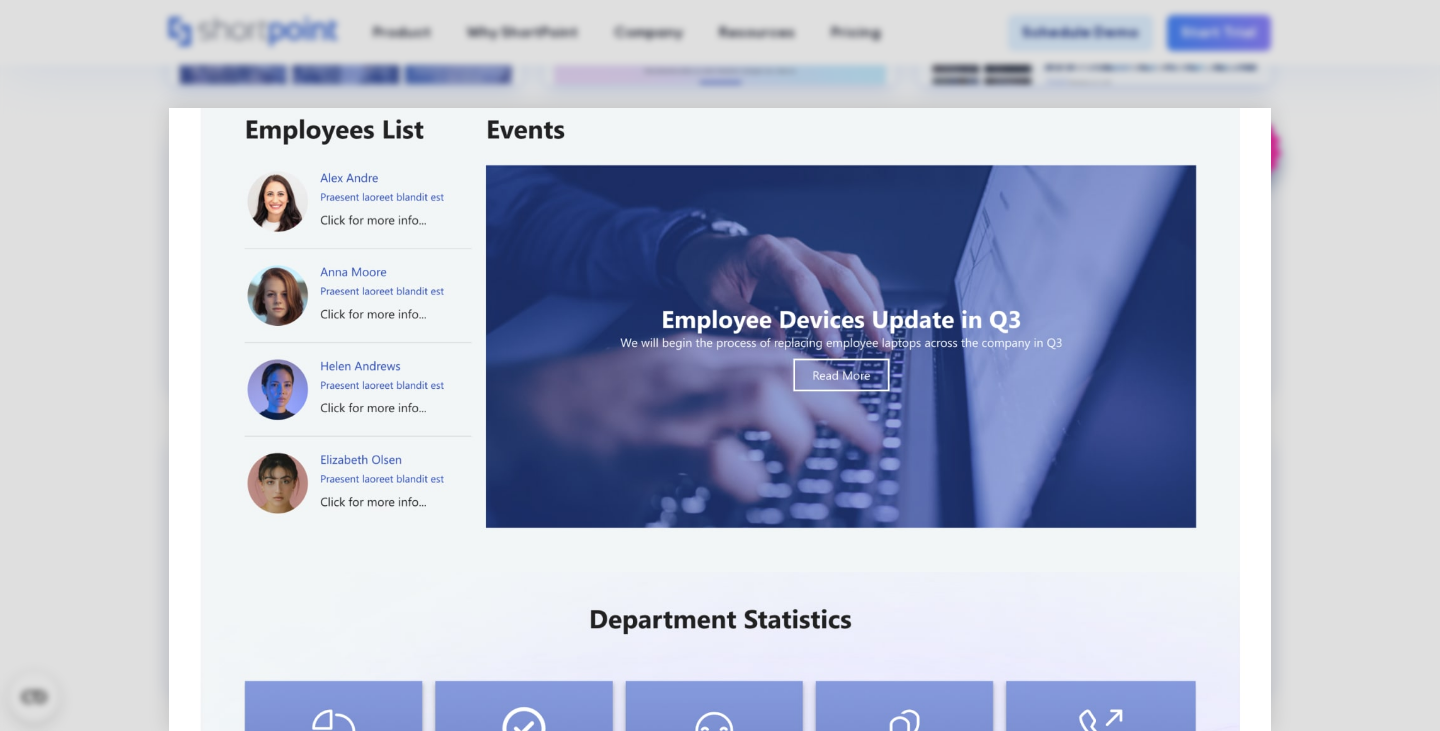 click at bounding box center [720, 94] 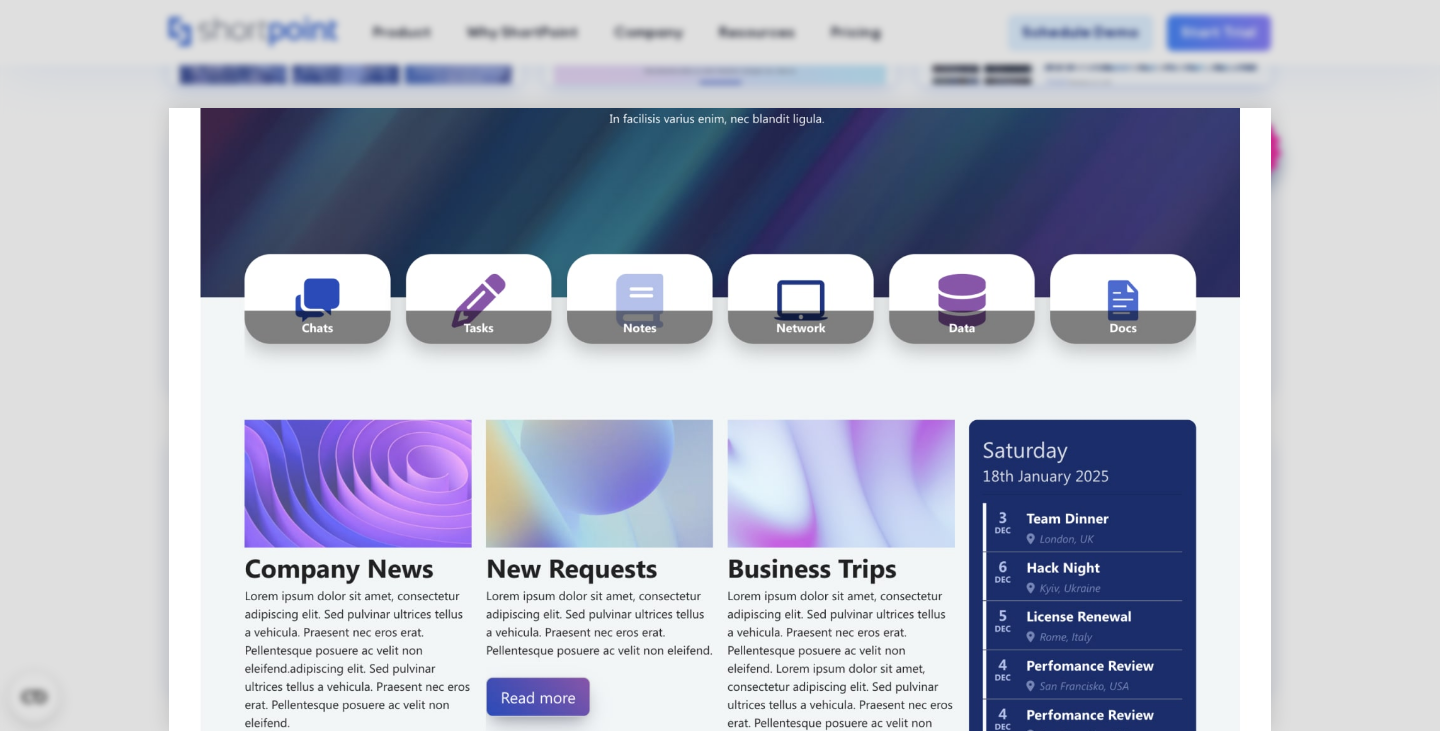 scroll, scrollTop: 477, scrollLeft: 0, axis: vertical 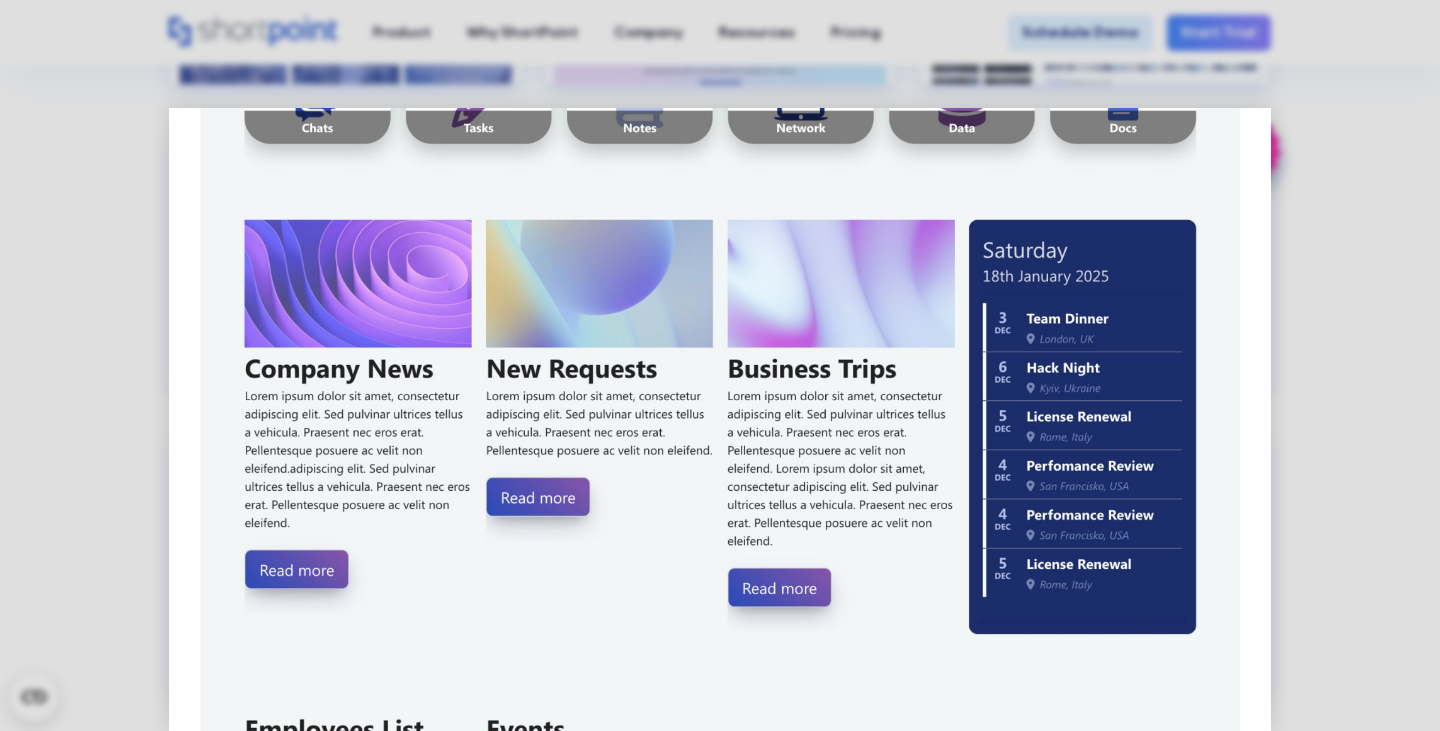 click at bounding box center (720, 694) 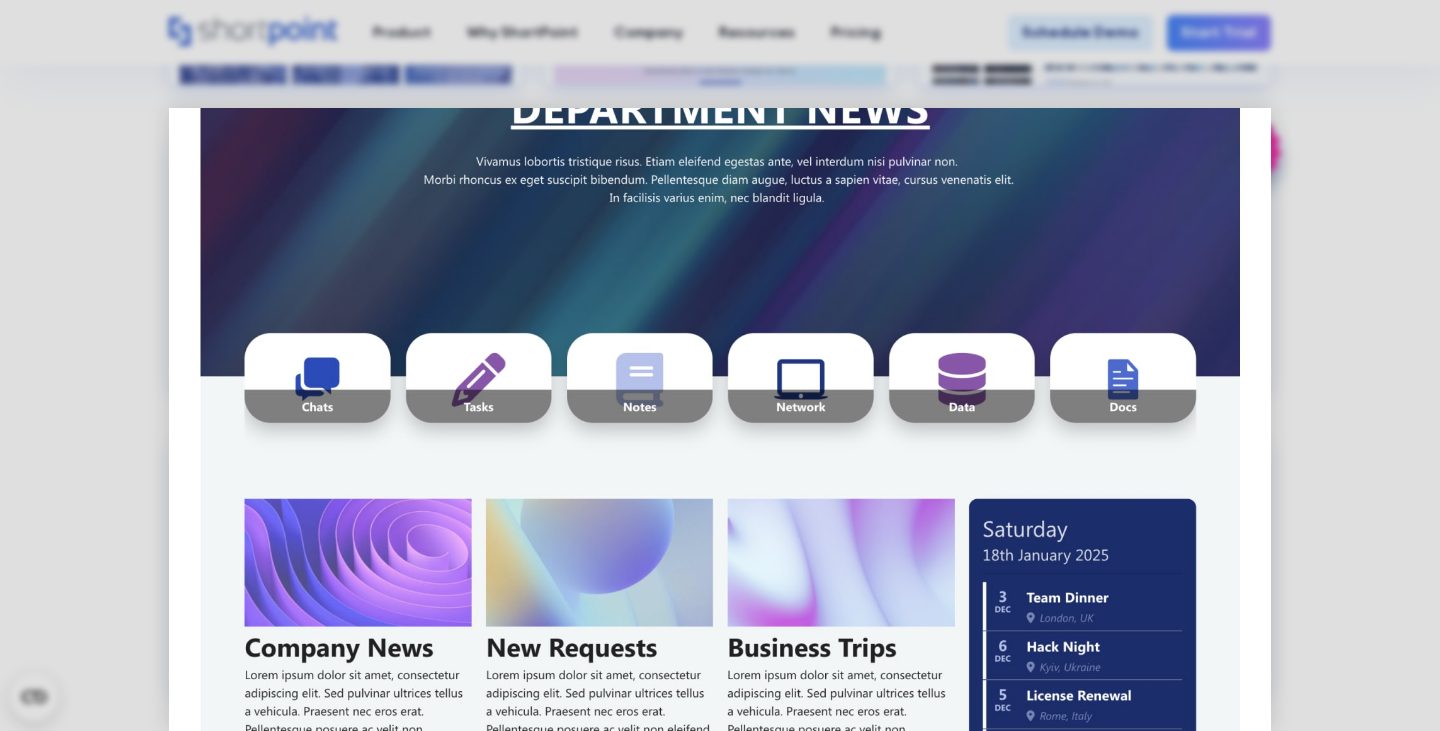 scroll, scrollTop: 177, scrollLeft: 0, axis: vertical 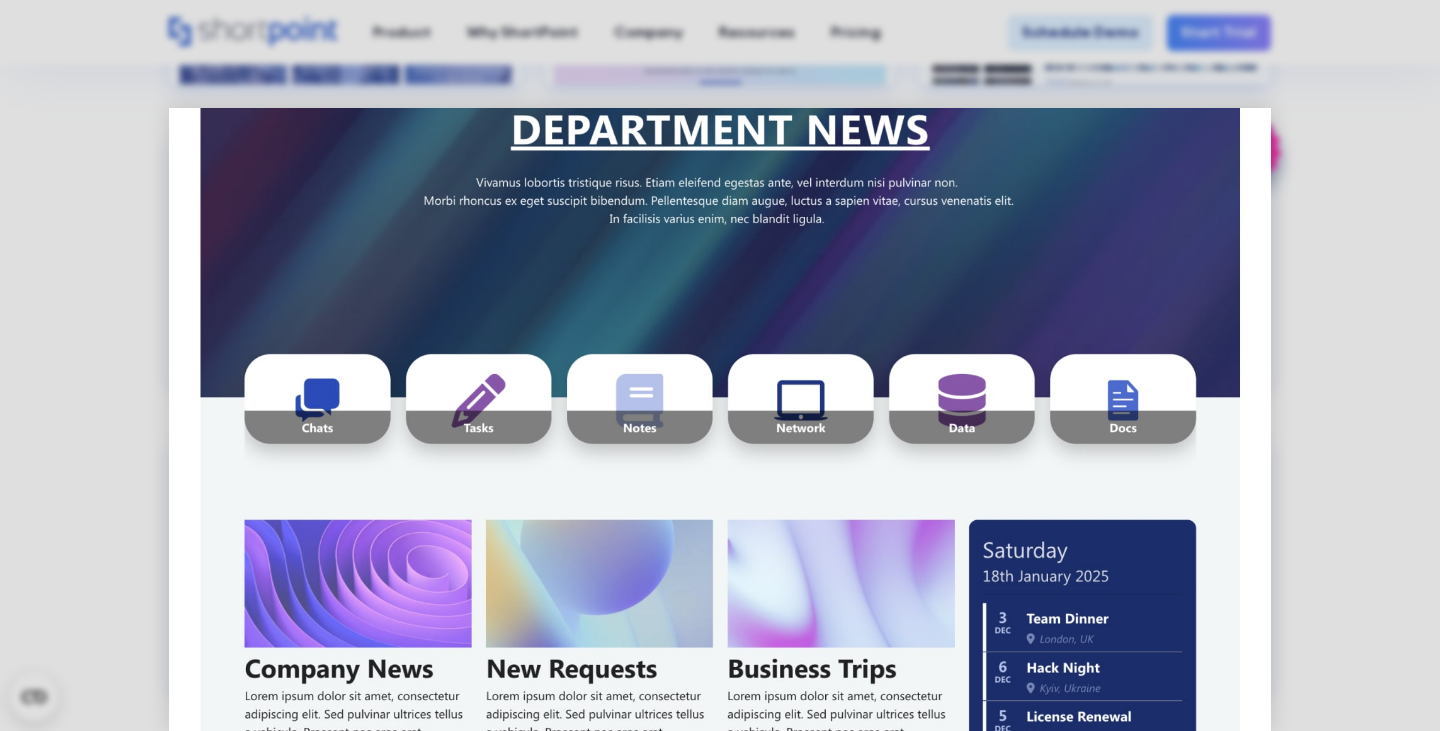 click at bounding box center [720, 994] 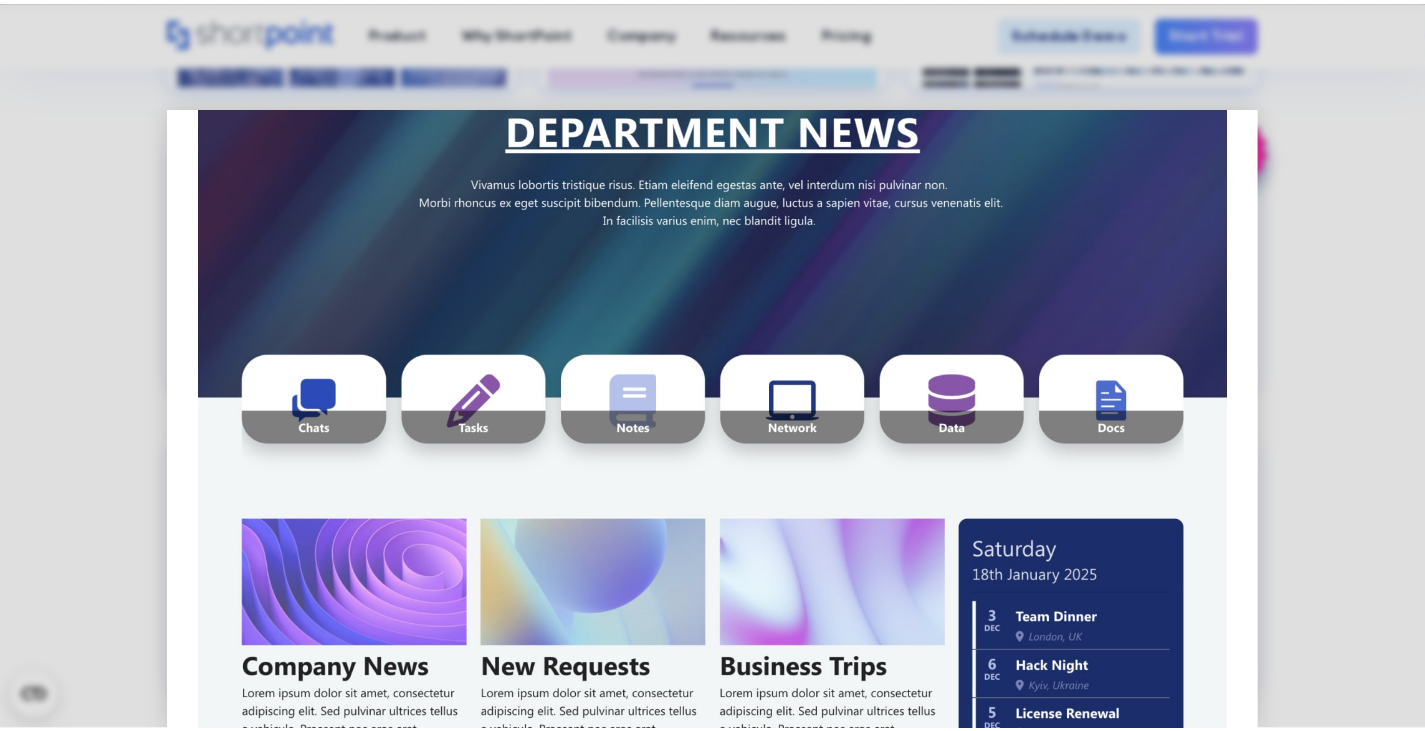 scroll, scrollTop: 0, scrollLeft: 0, axis: both 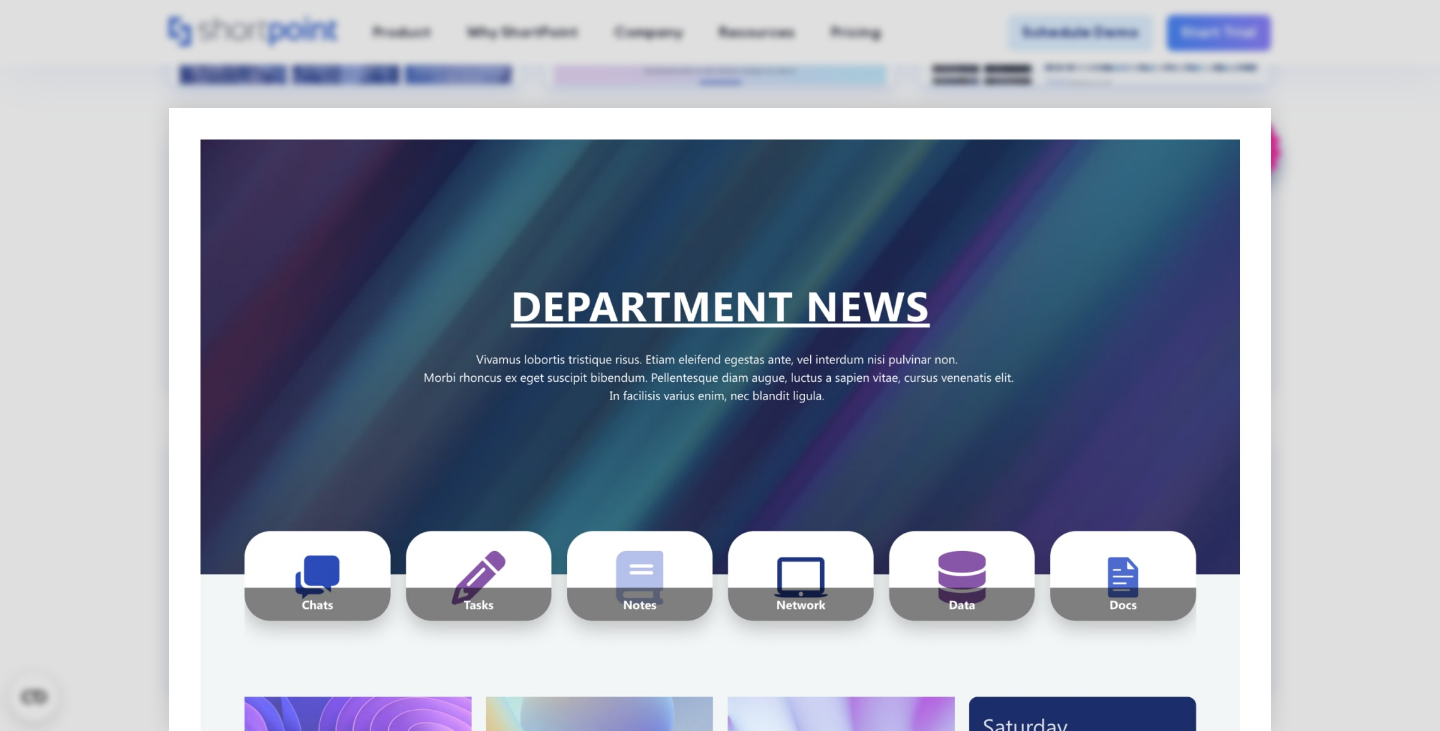 click at bounding box center [720, 1171] 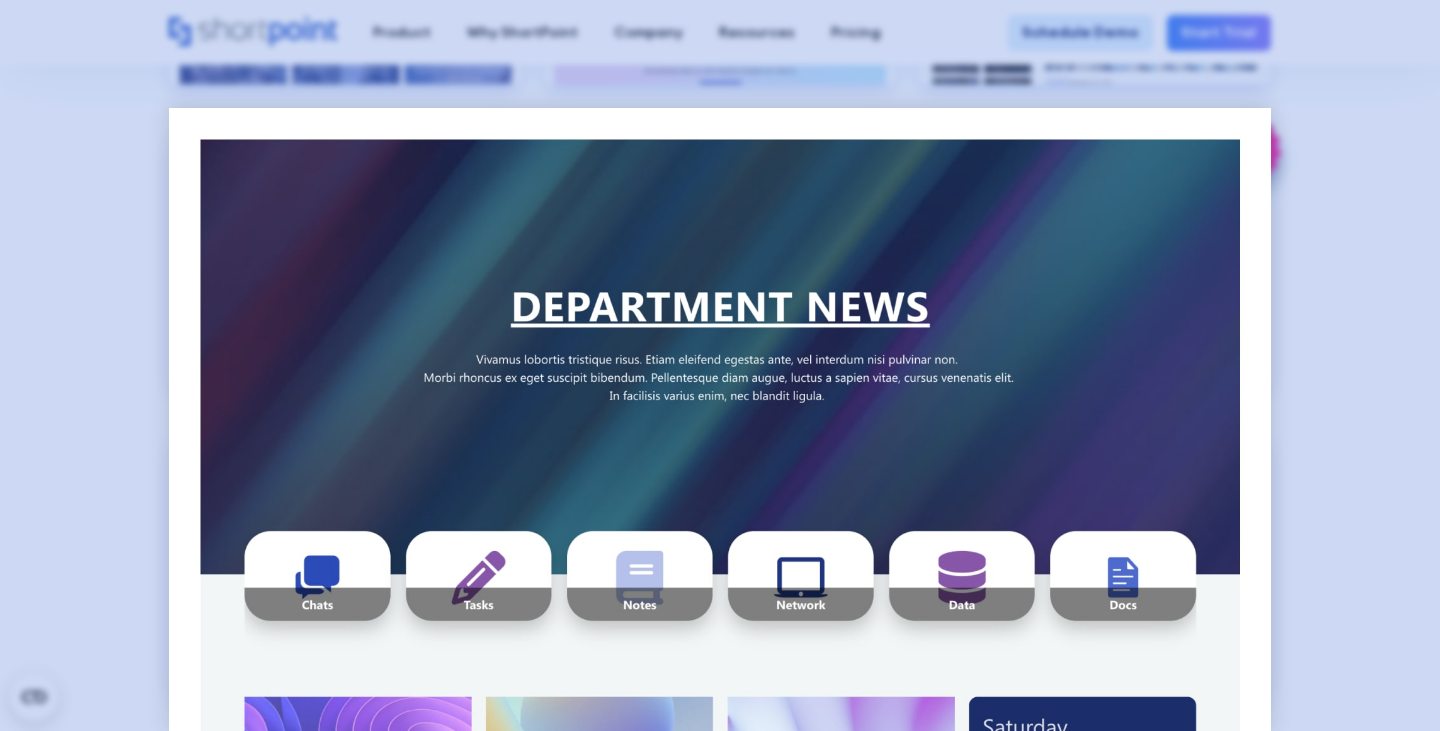 click at bounding box center (720, 365) 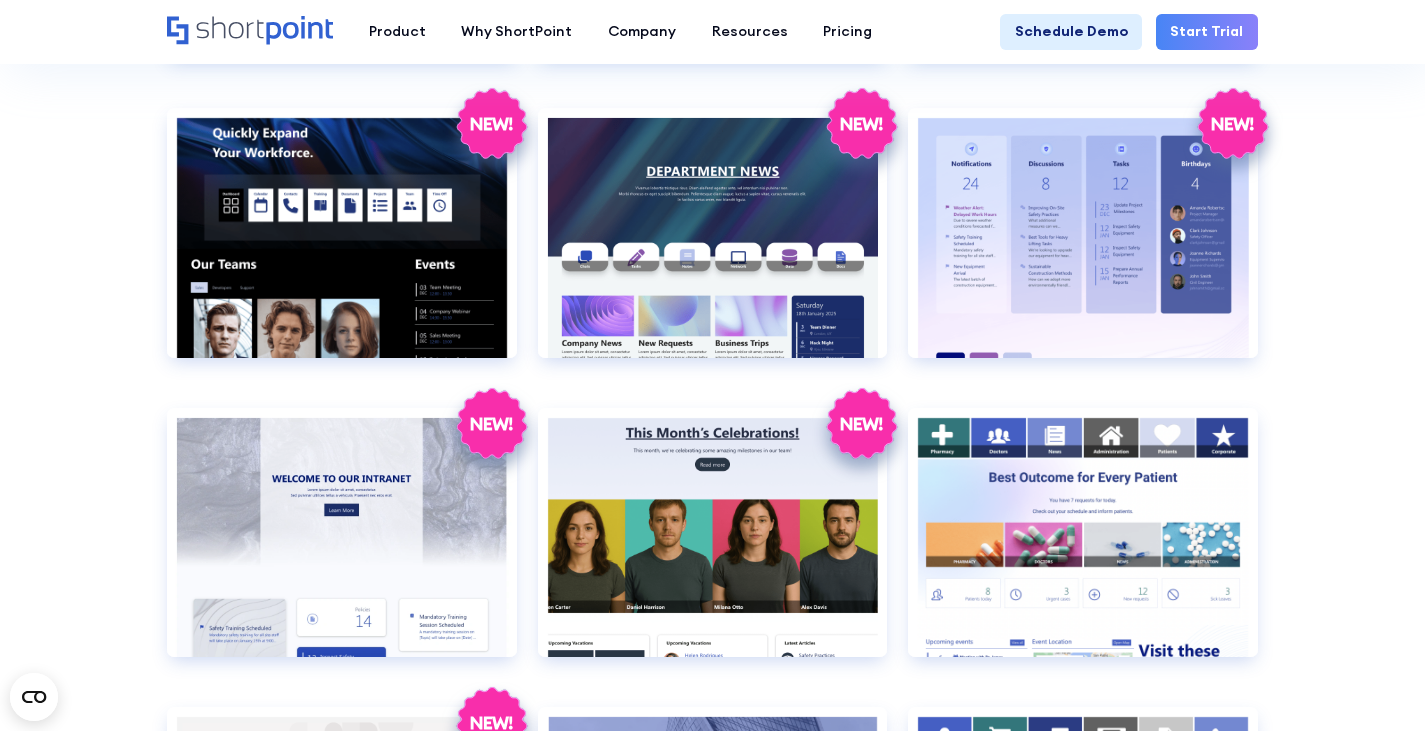 click on "SHAREPOINT INTRANET TEMPLATES Fully customizable SharePoint templates with ShortPoint SharePoint templates by ShortPoint Transform your Intranet with SharePoint Templates!  Whether you're looking to improve the functionality of your SharePoint intranet portal or simply looking for SharePoint Templates, ShortPoint can help you create a modern SharePoint intranet. SHAREPOINT INTRANET TEMPLATES Fully customizable SharePoint templates with ShortPoint Transform your Intranet with SharePoint Templates! Whether you're looking to improve the functionality of your SharePoint intranet portal or simply looking for SharePoint Templates, ShortPoint can help you create a modern SharePoint intranet. Get started today!
Your browser does not support the video tag.
Browse by: All Pages Transport Corporate Modern HR Others Social Travel Retail Technology Legal Healthcare Custom Collection Education Microsoft Teams Real Estate Branded sites SharePoint Templates" at bounding box center [712, 158] 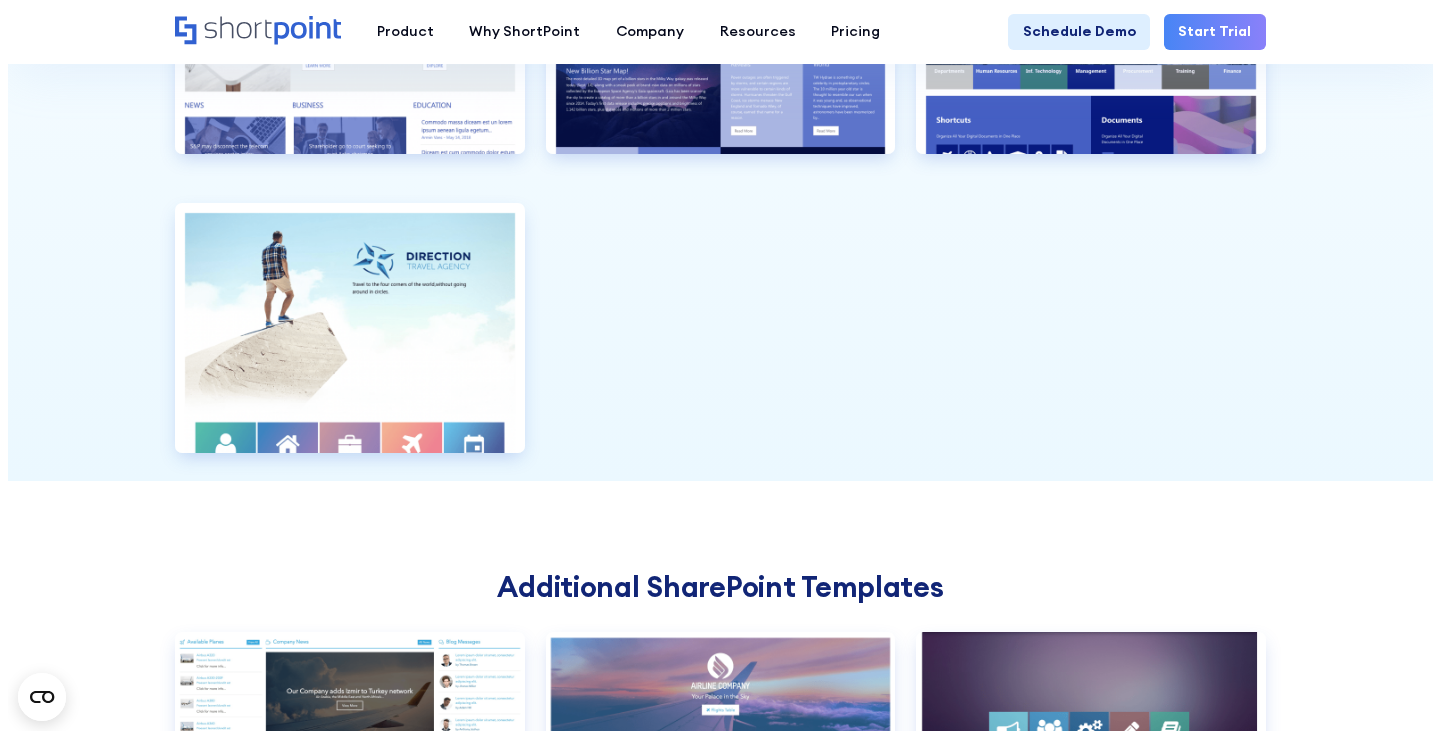 scroll, scrollTop: 4800, scrollLeft: 0, axis: vertical 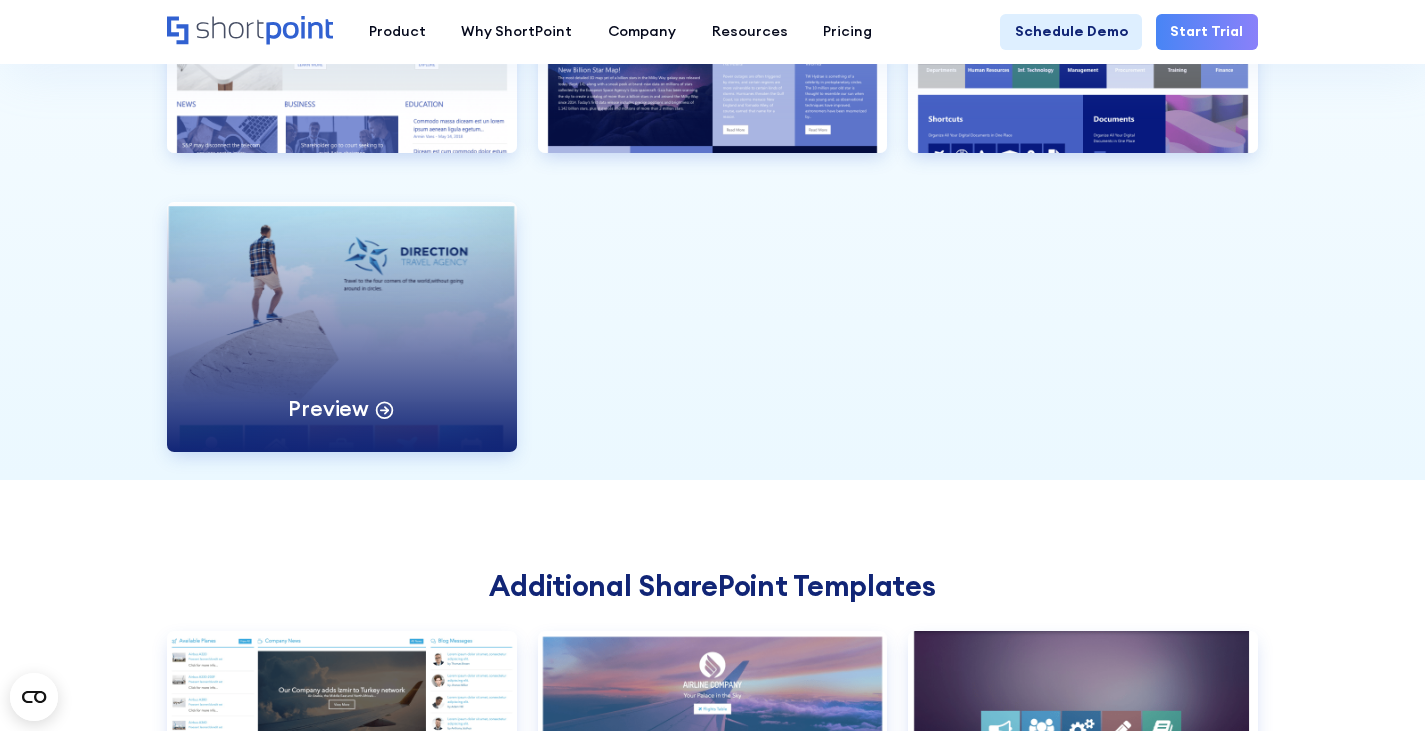 click on "Preview" at bounding box center [341, 326] 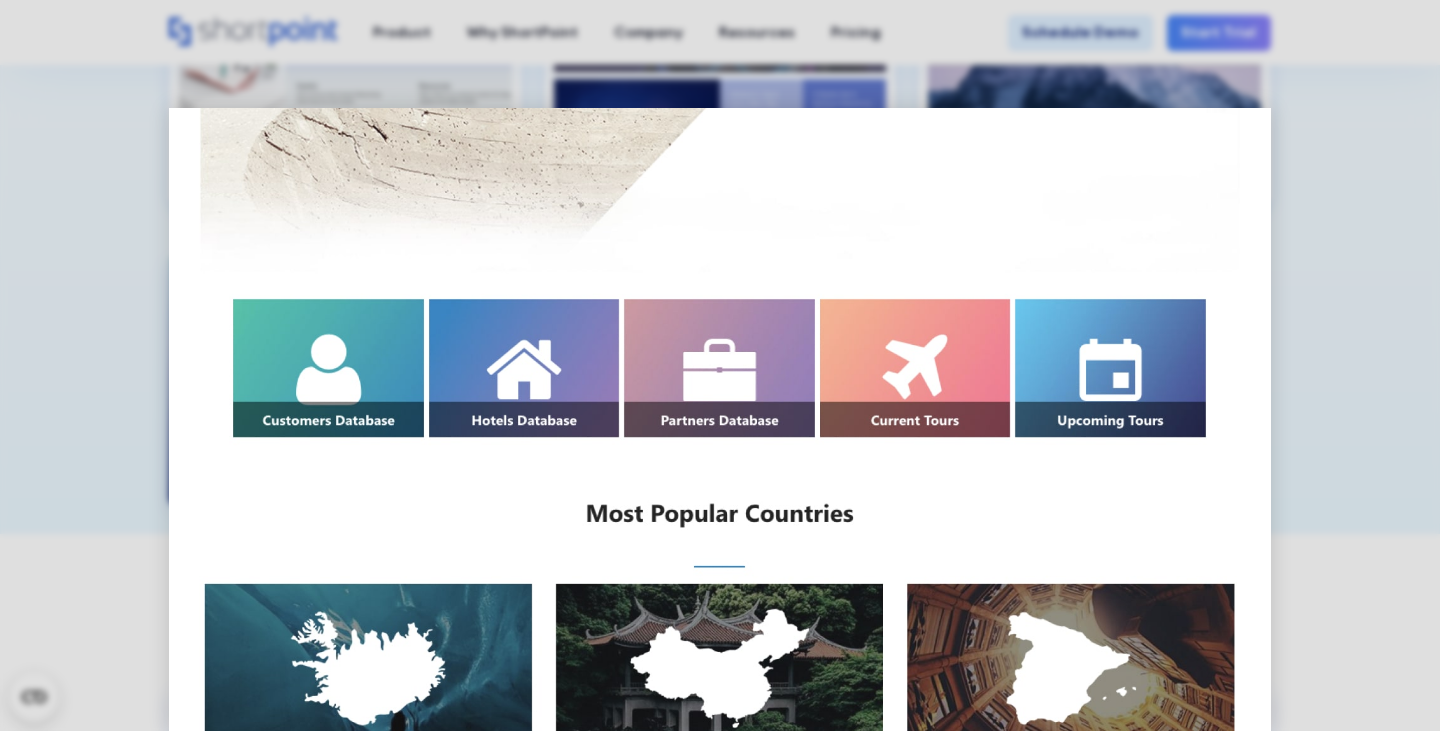 scroll, scrollTop: 500, scrollLeft: 0, axis: vertical 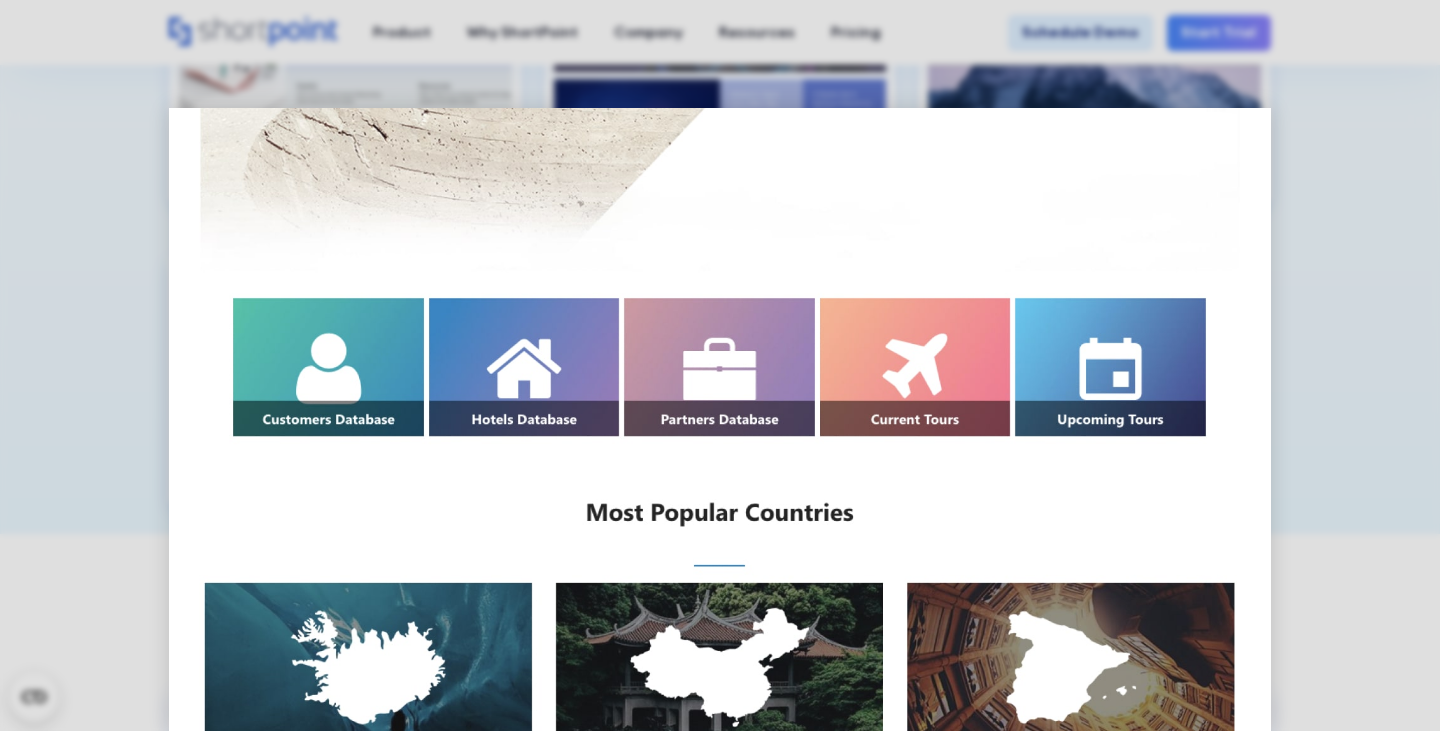 click at bounding box center [720, 953] 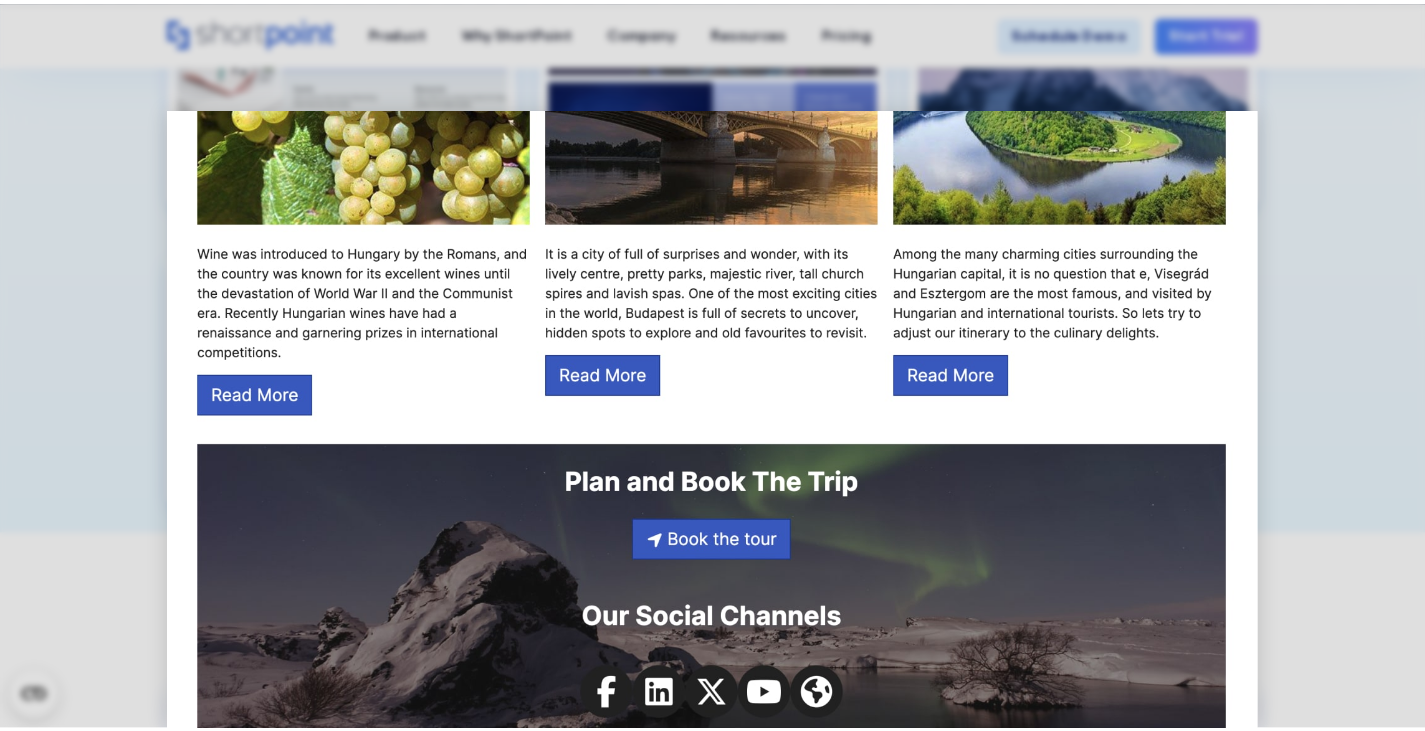 scroll, scrollTop: 2034, scrollLeft: 0, axis: vertical 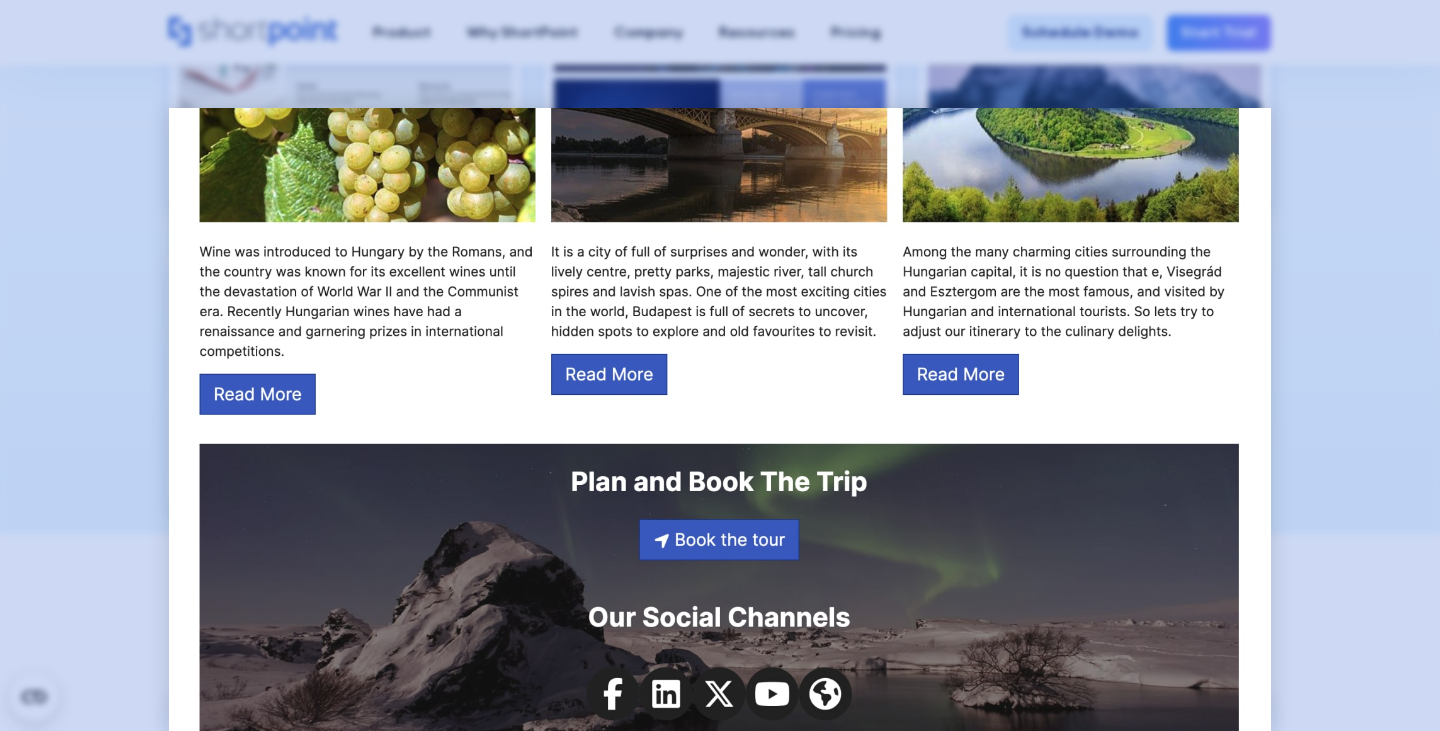 click at bounding box center [720, 365] 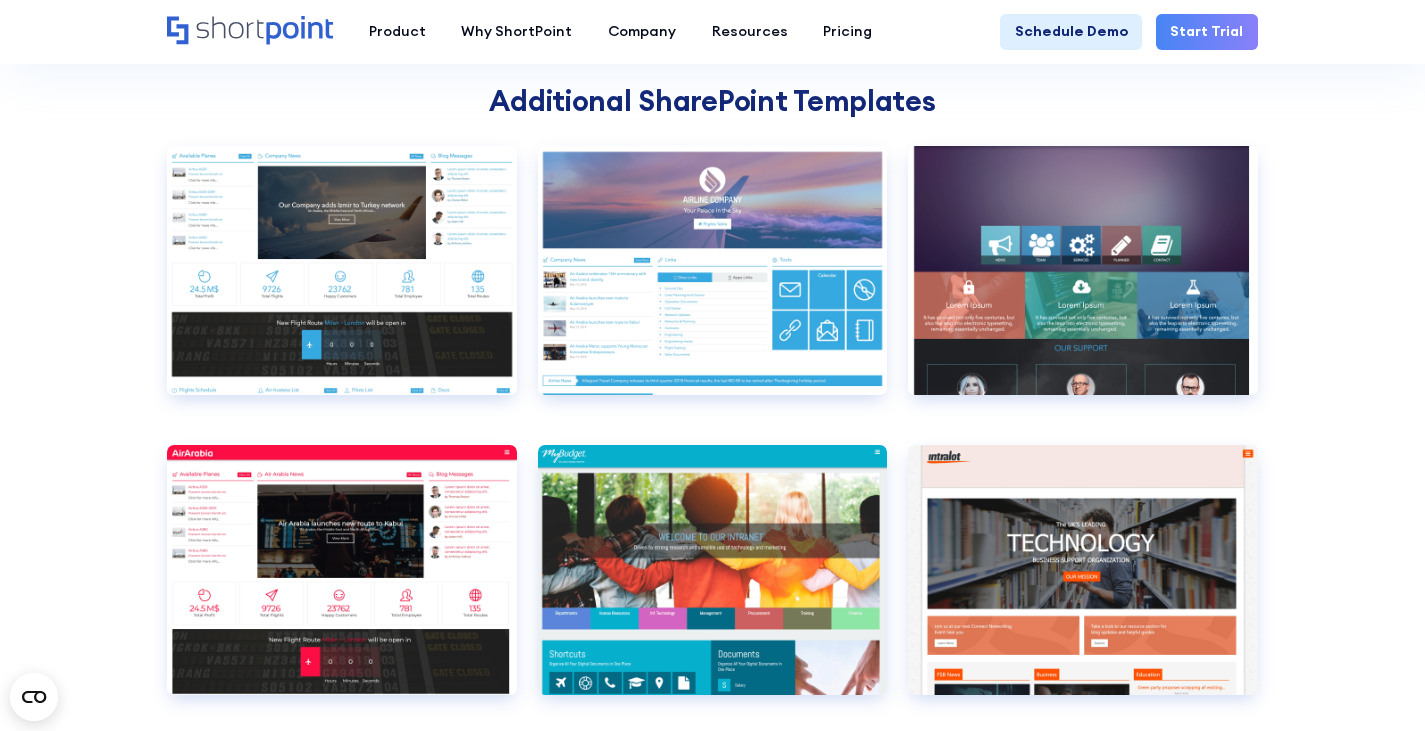 scroll, scrollTop: 5400, scrollLeft: 0, axis: vertical 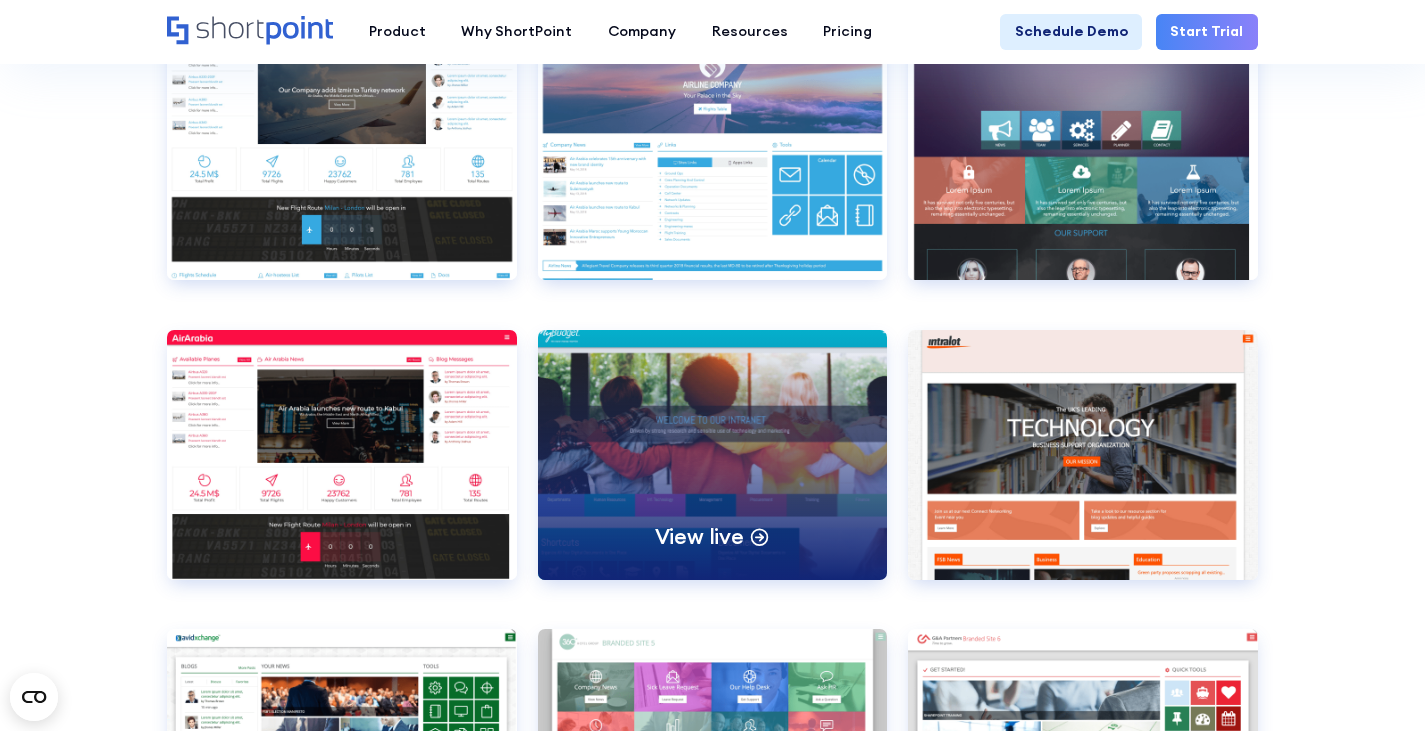 click on "View live" at bounding box center [712, 454] 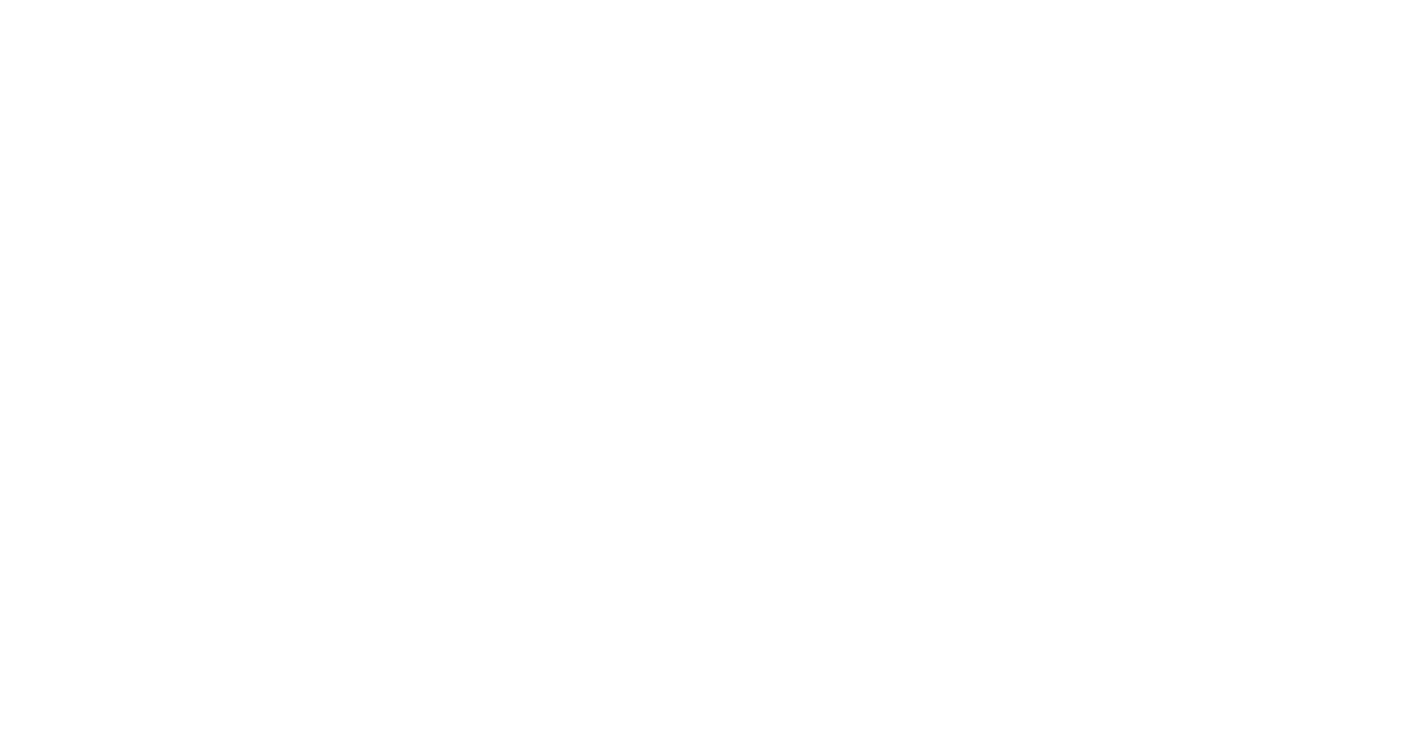 scroll, scrollTop: 0, scrollLeft: 0, axis: both 